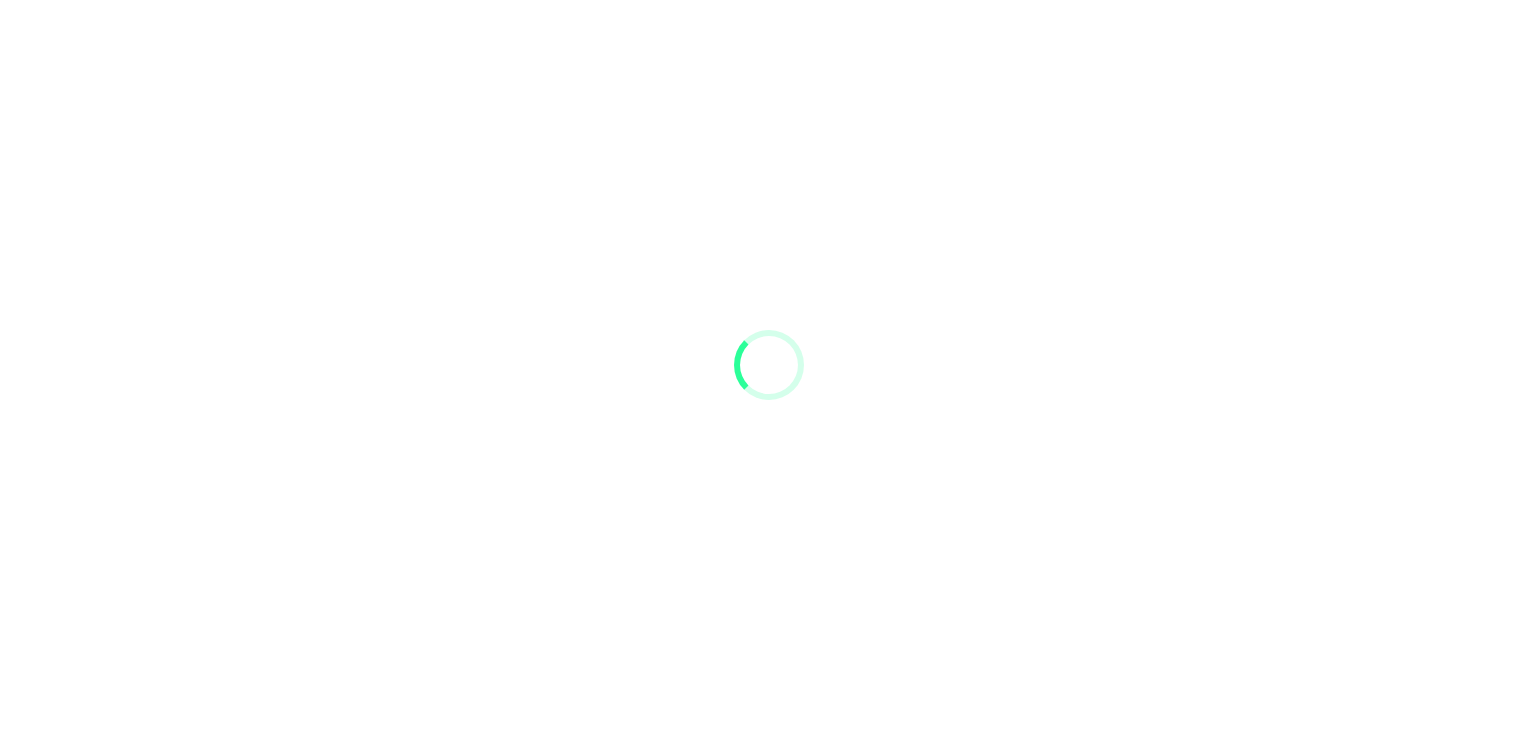 scroll, scrollTop: 0, scrollLeft: 0, axis: both 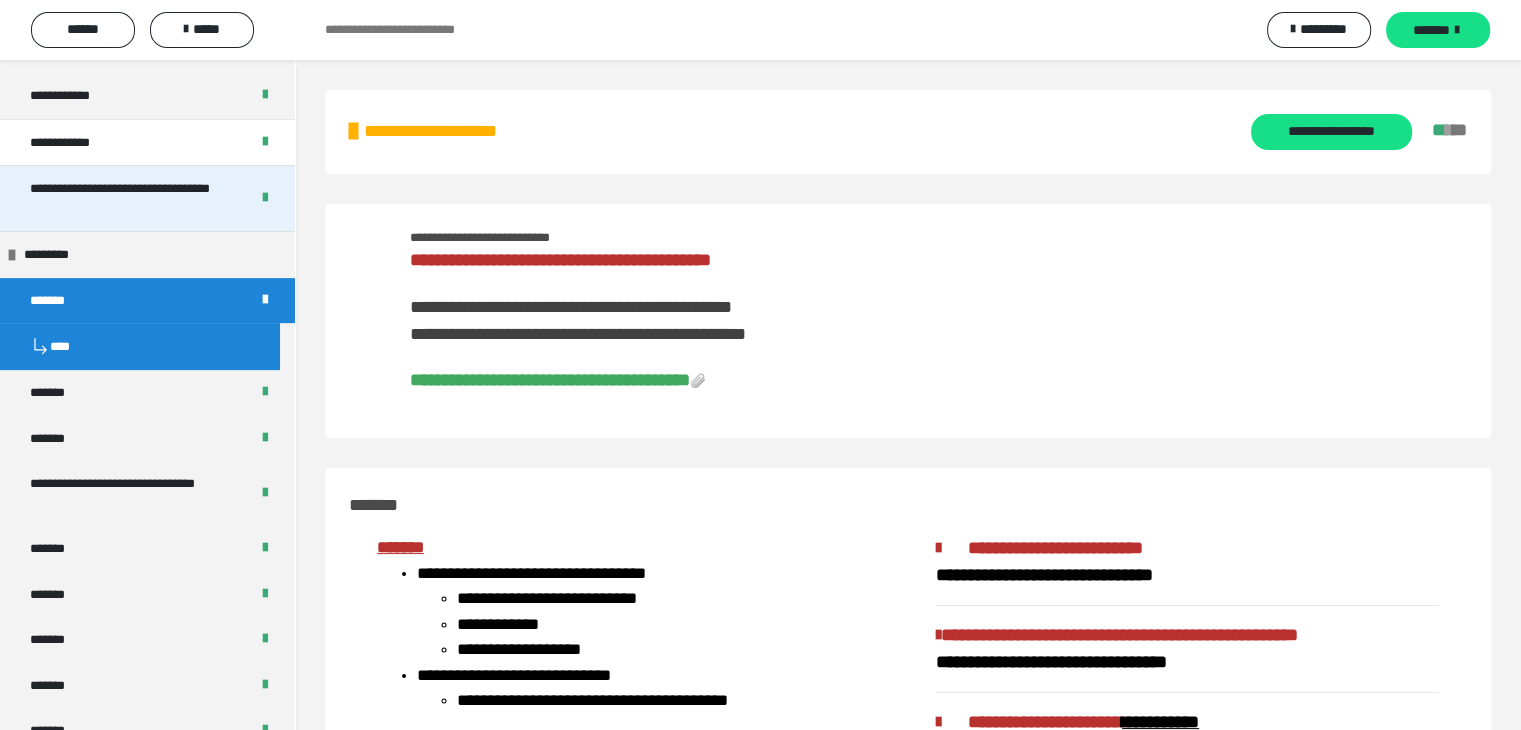 click on "*******" at bounding box center (147, 393) 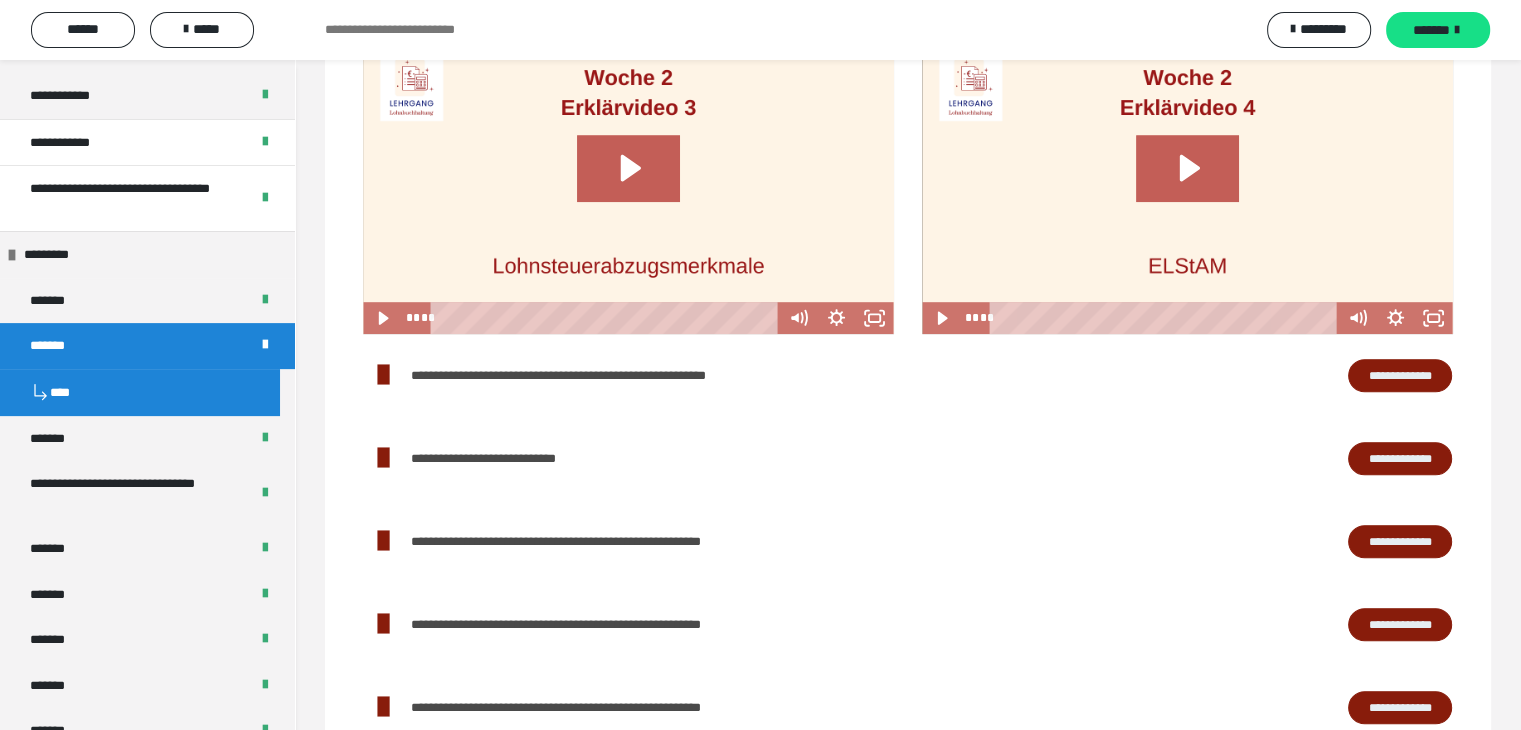 scroll, scrollTop: 1200, scrollLeft: 0, axis: vertical 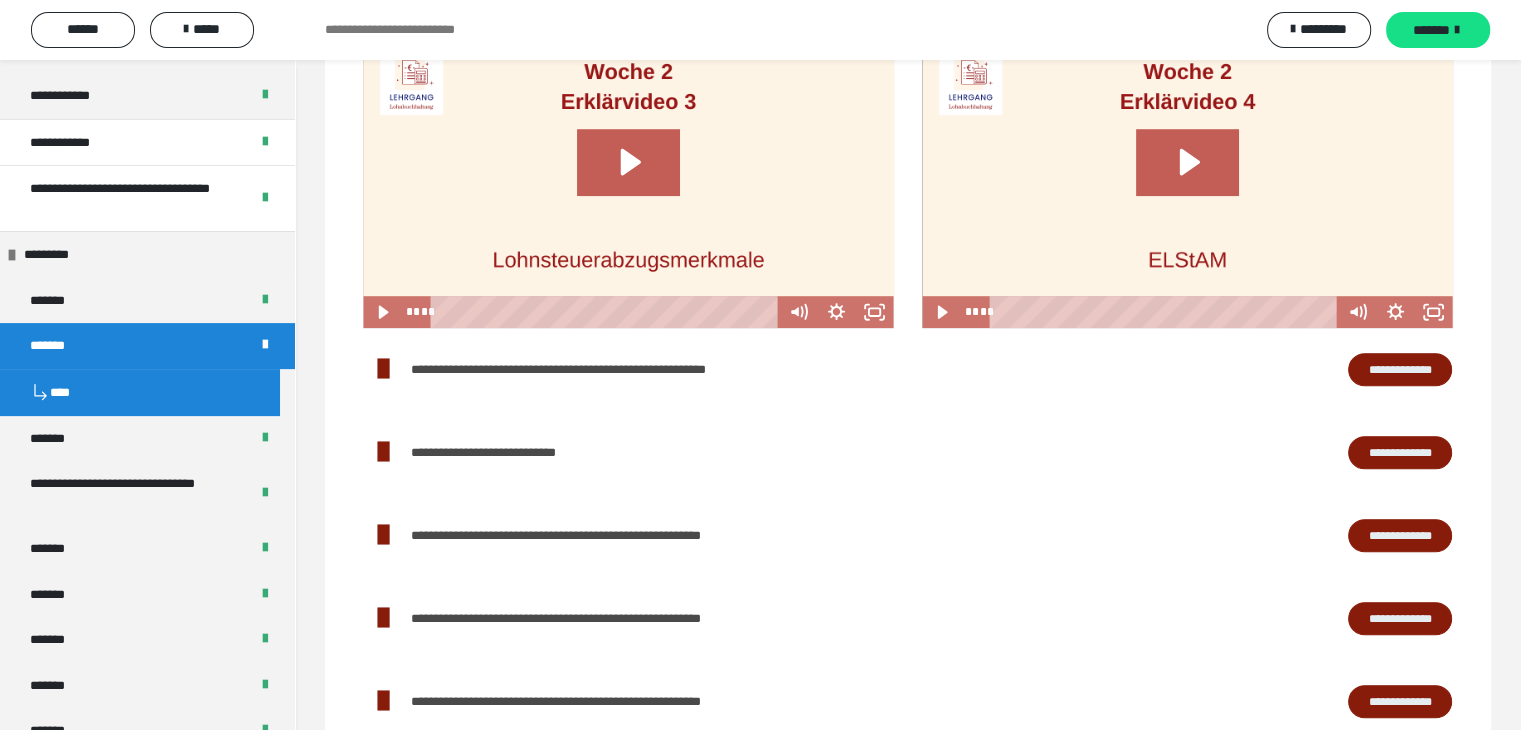 click on "**********" at bounding box center [1400, 370] 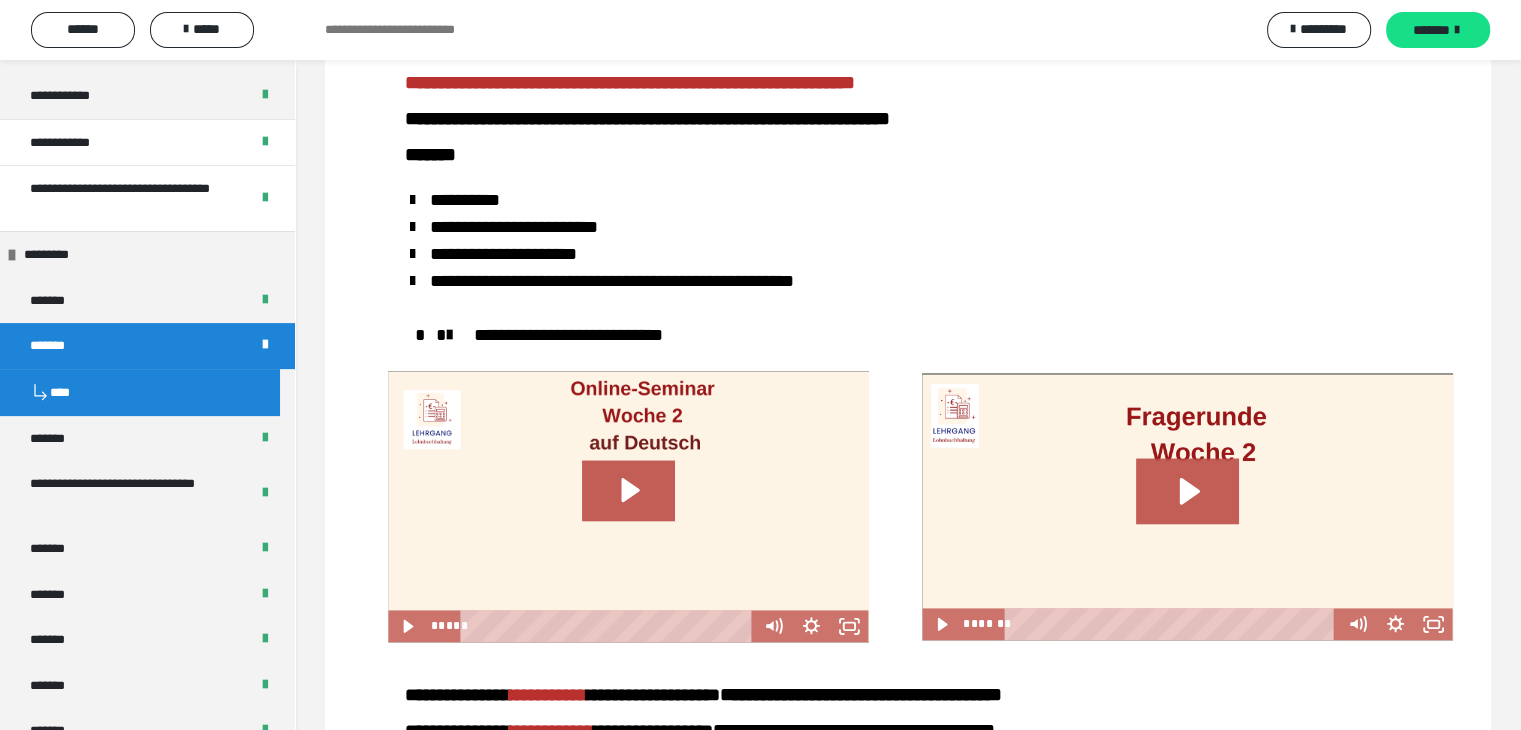 scroll, scrollTop: 2600, scrollLeft: 0, axis: vertical 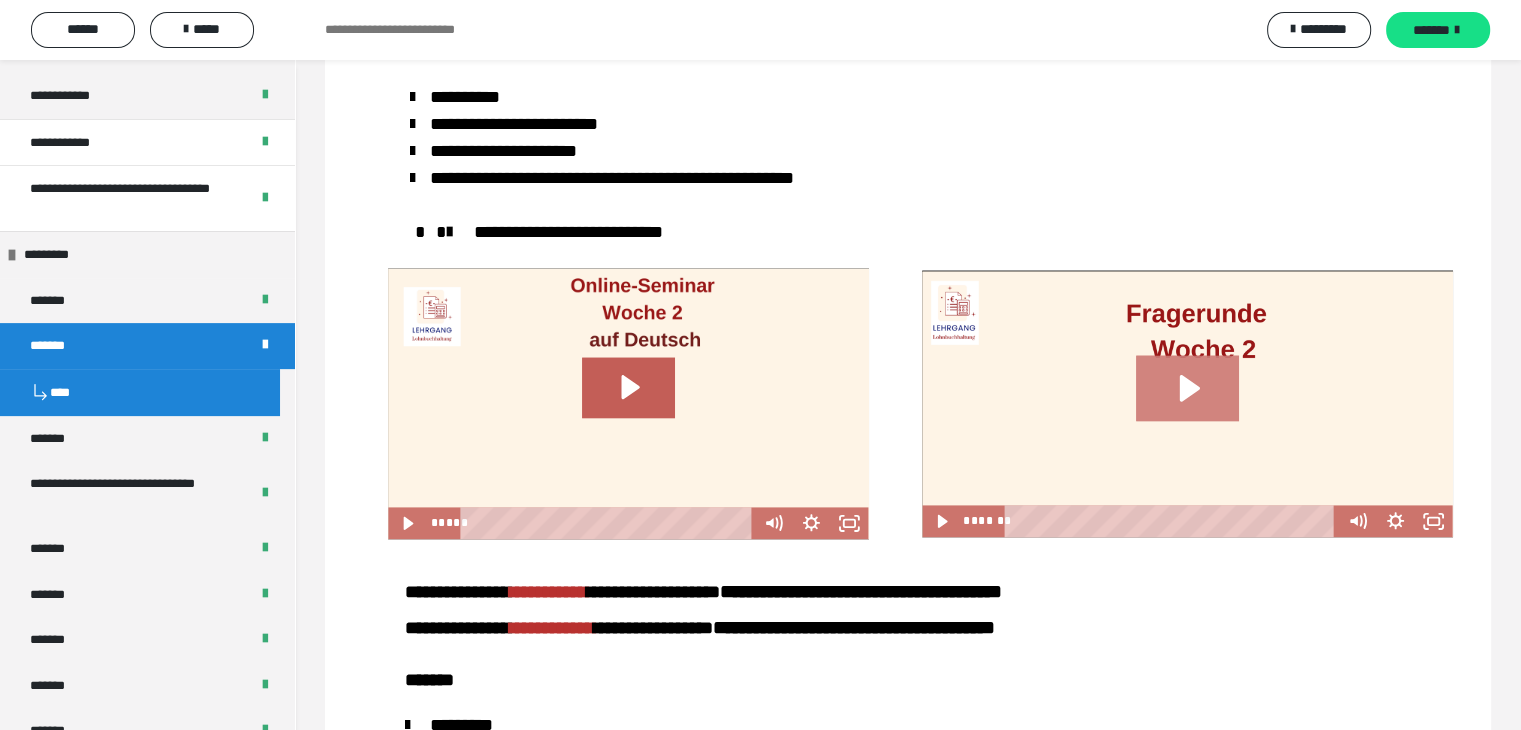 click 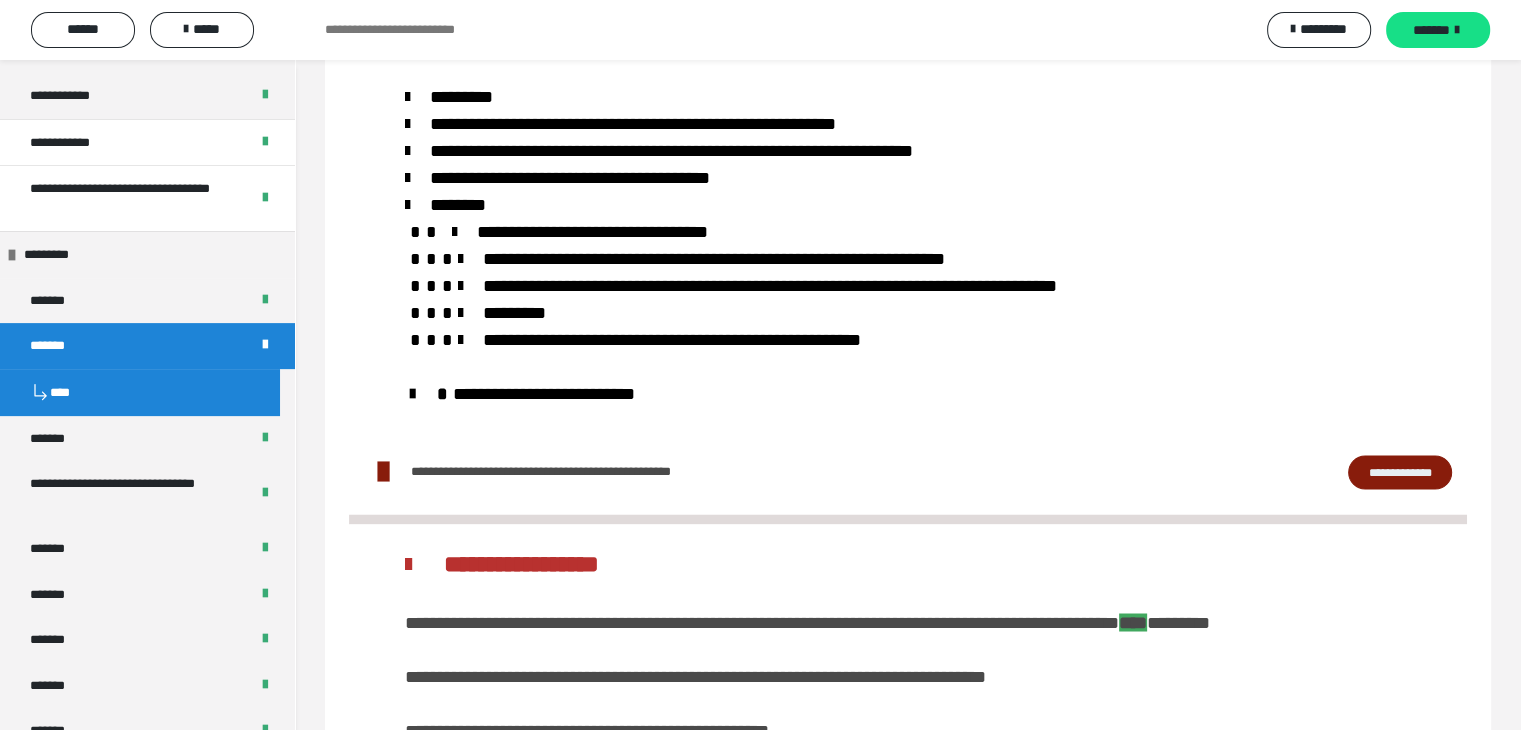 scroll, scrollTop: 3200, scrollLeft: 0, axis: vertical 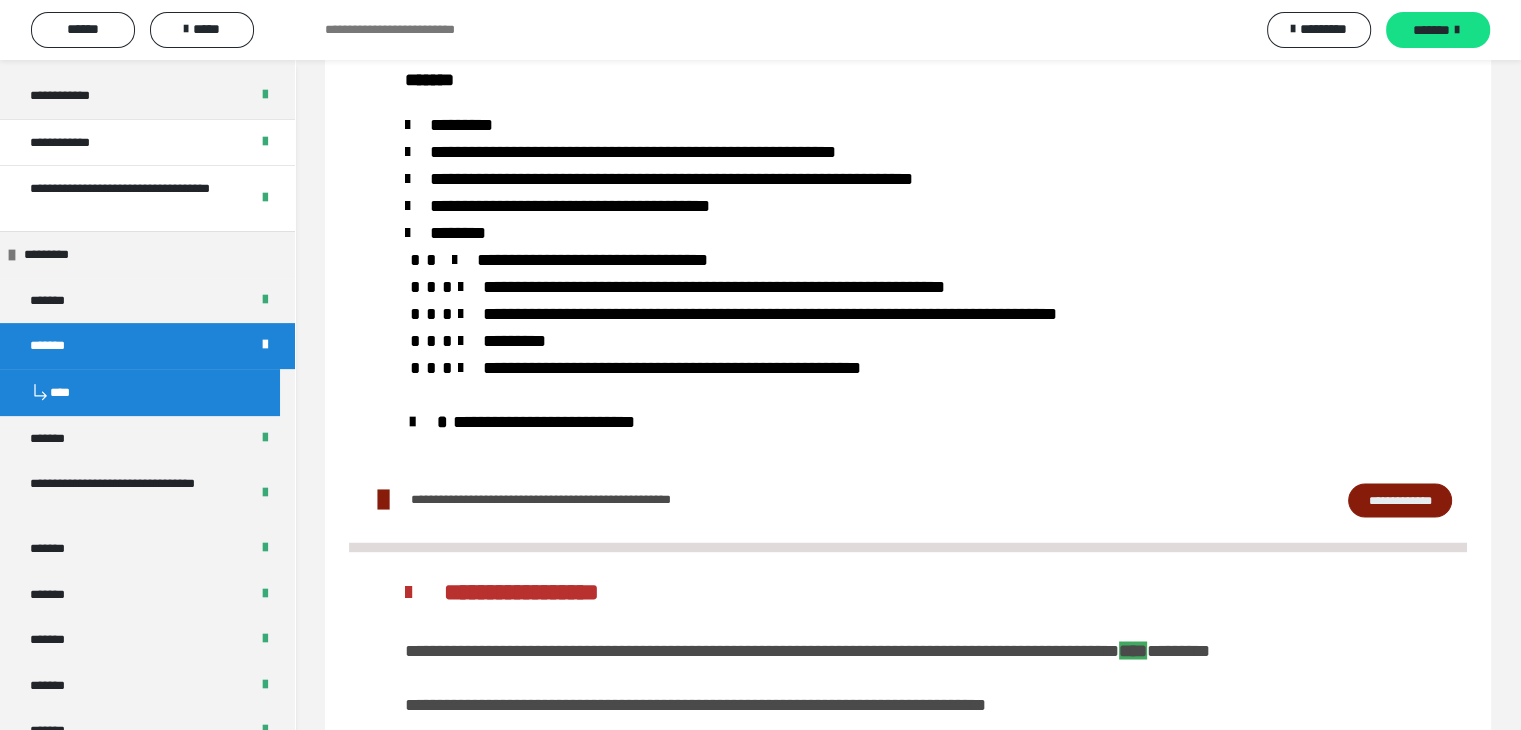 click on "**********" at bounding box center (1400, 500) 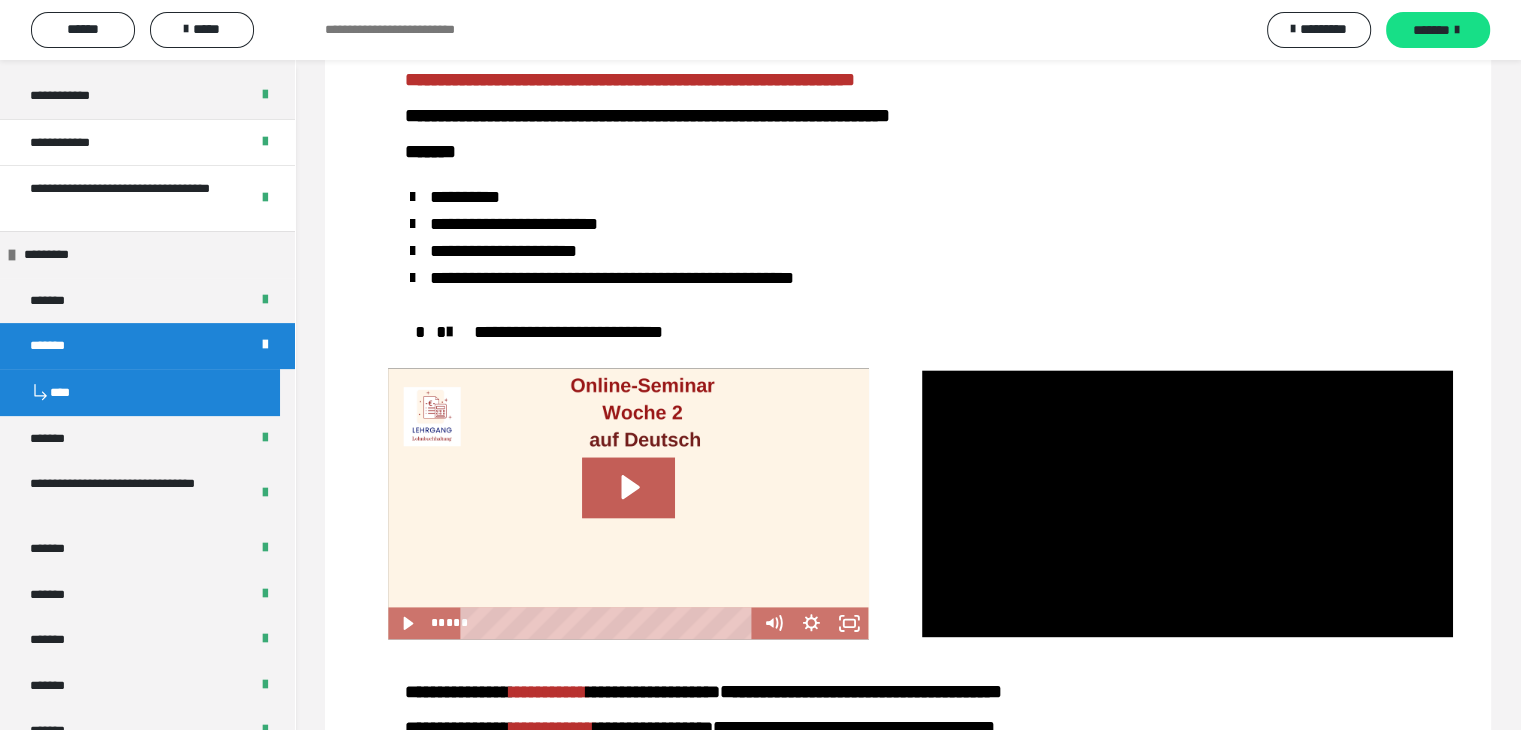 scroll, scrollTop: 2600, scrollLeft: 0, axis: vertical 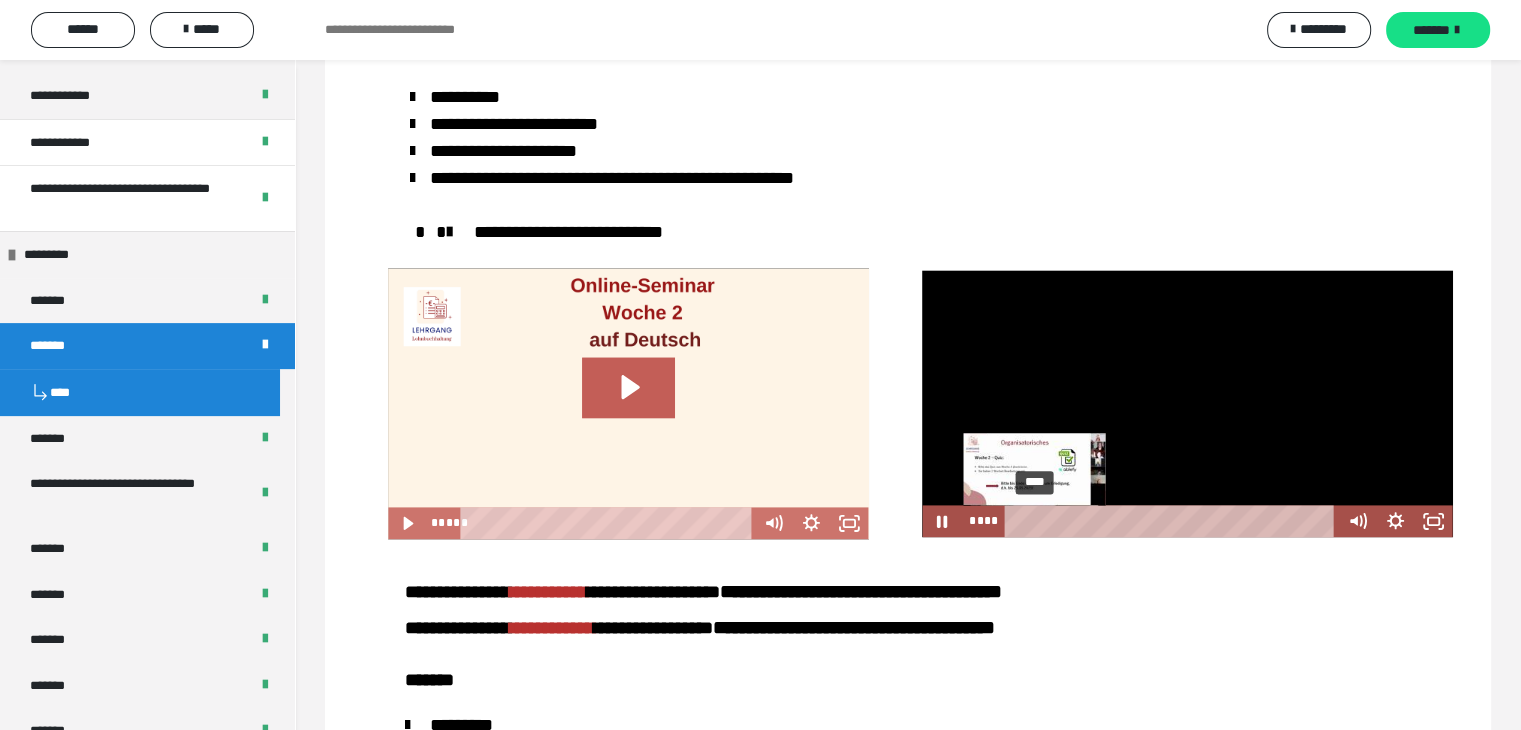 click on "****" at bounding box center (1174, 521) 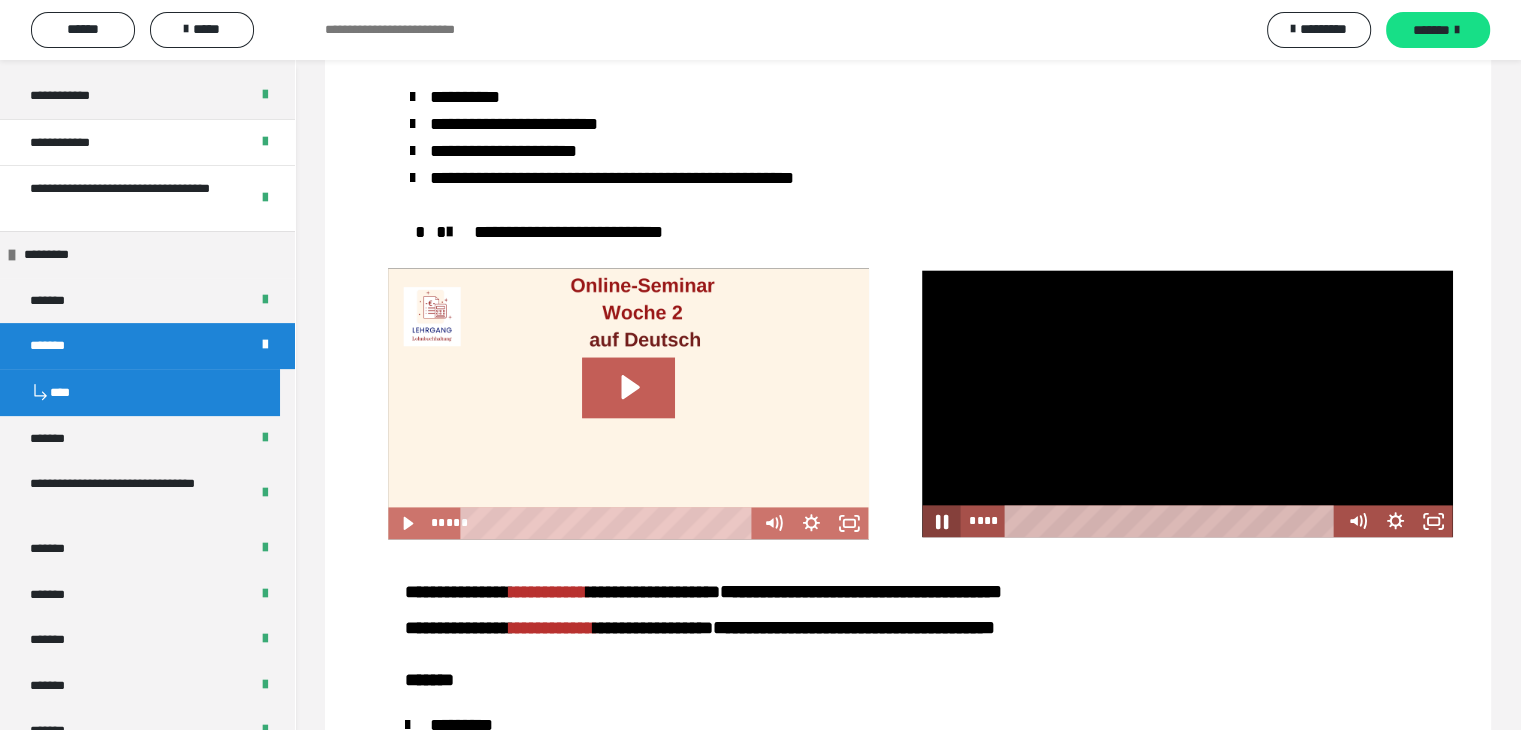 click 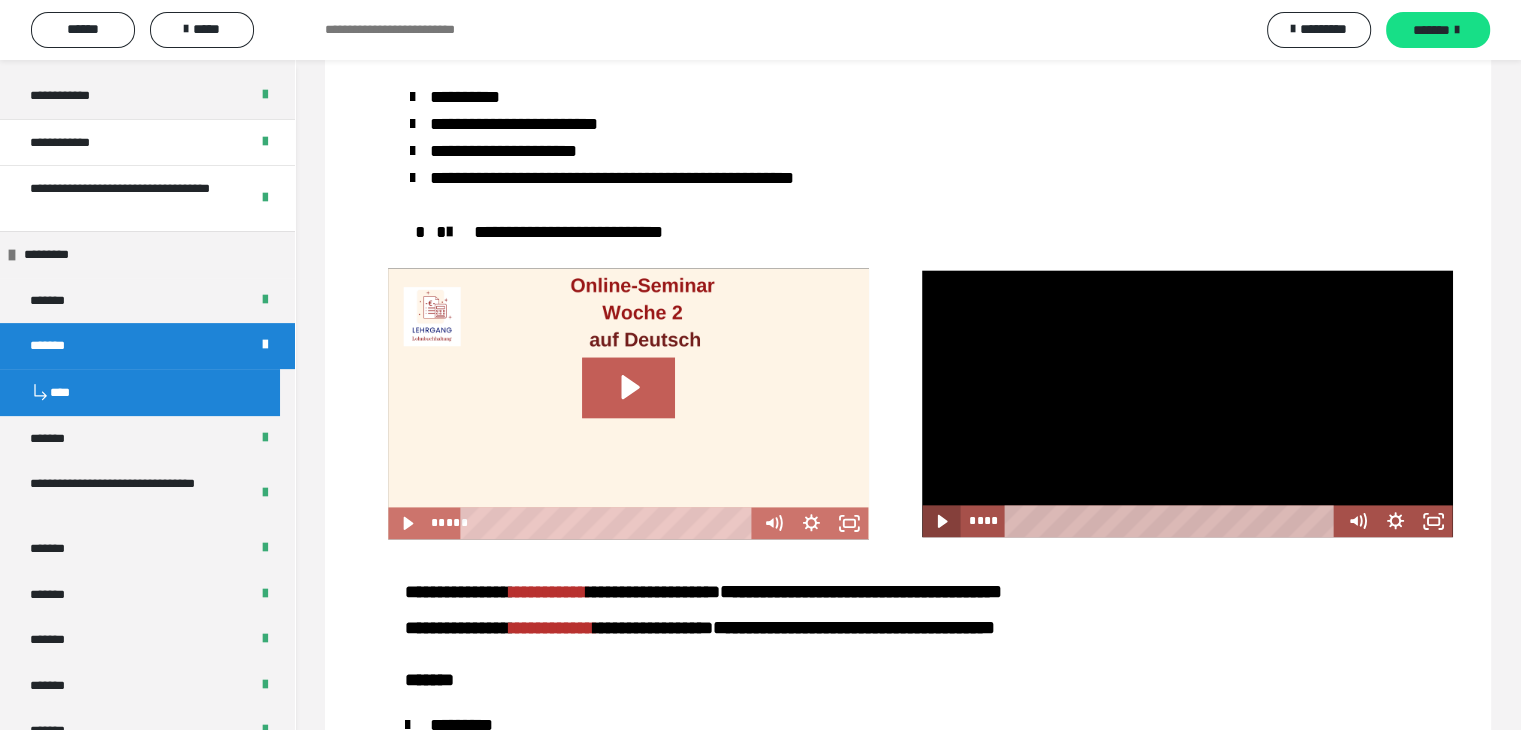 click 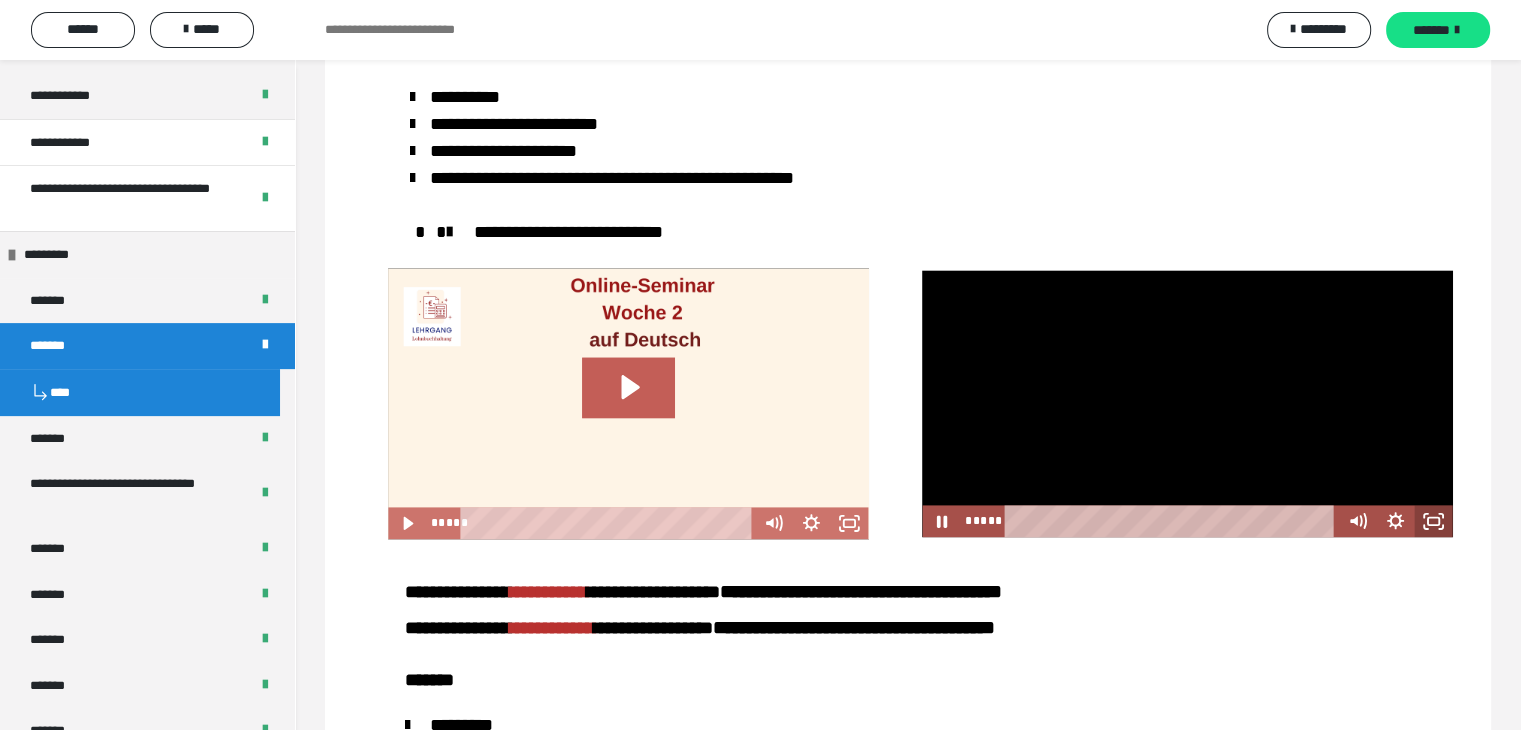 click 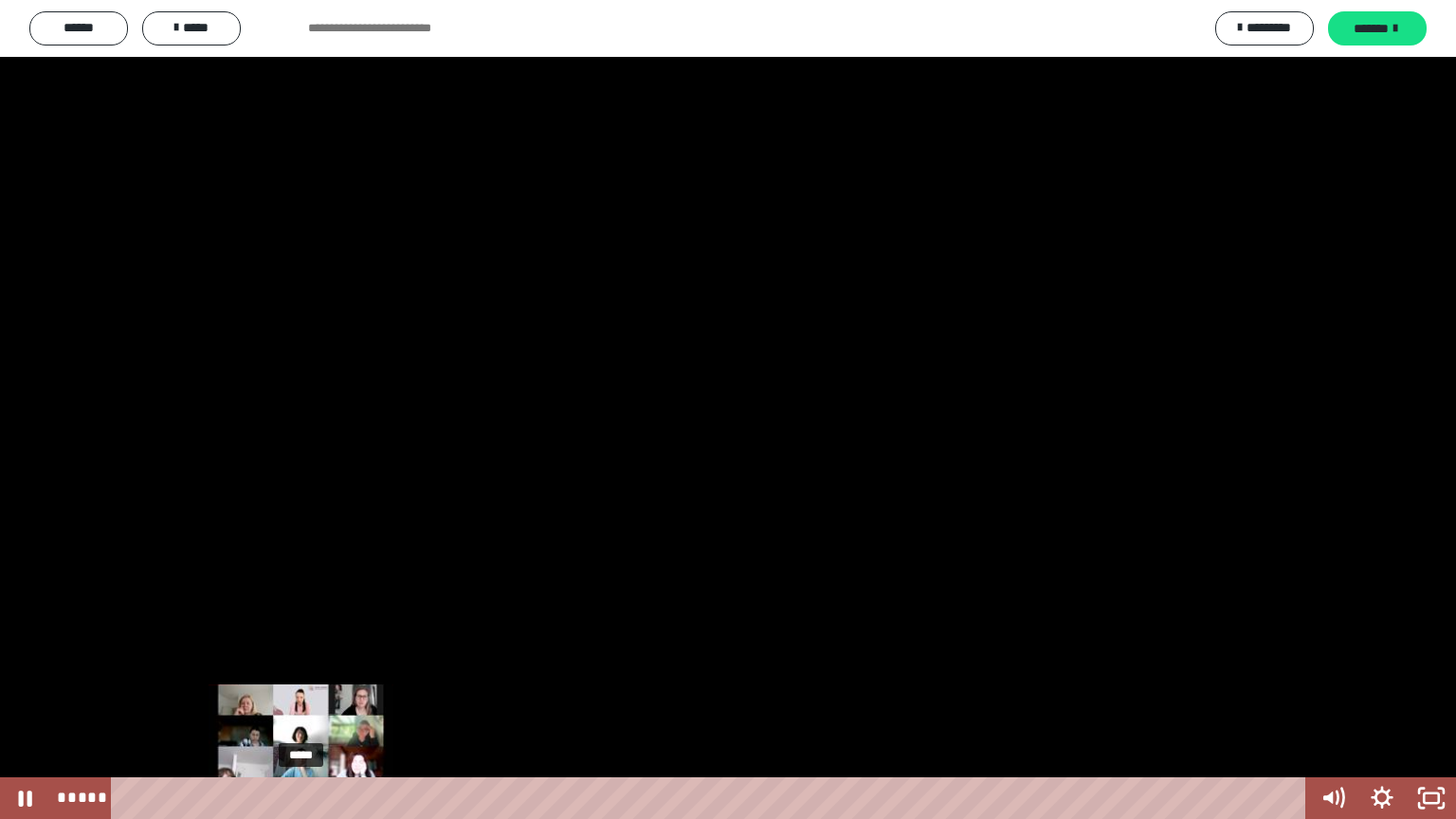 click on "*****" at bounding box center [712, 798] 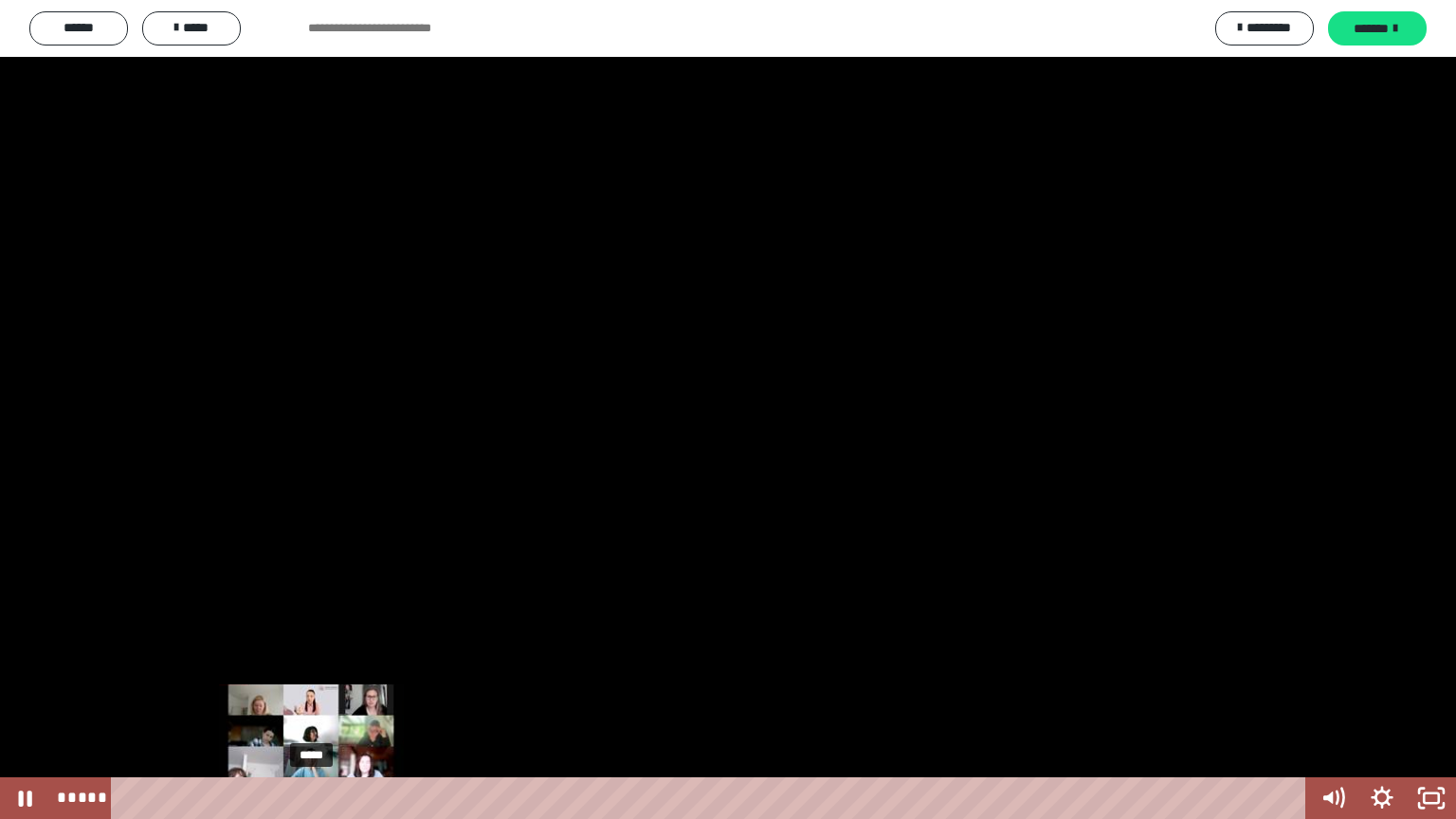 click on "*****" at bounding box center [712, 798] 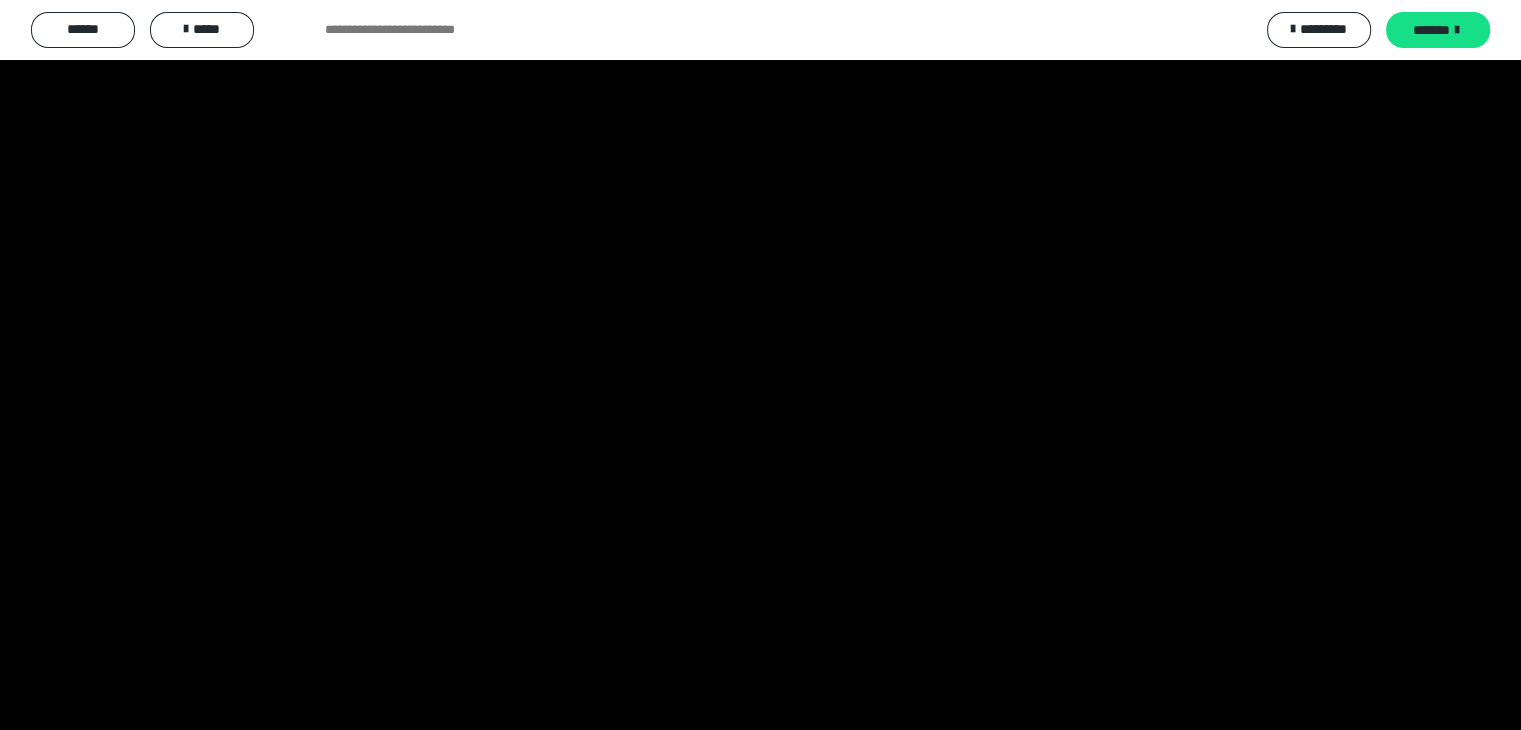 scroll, scrollTop: 200, scrollLeft: 0, axis: vertical 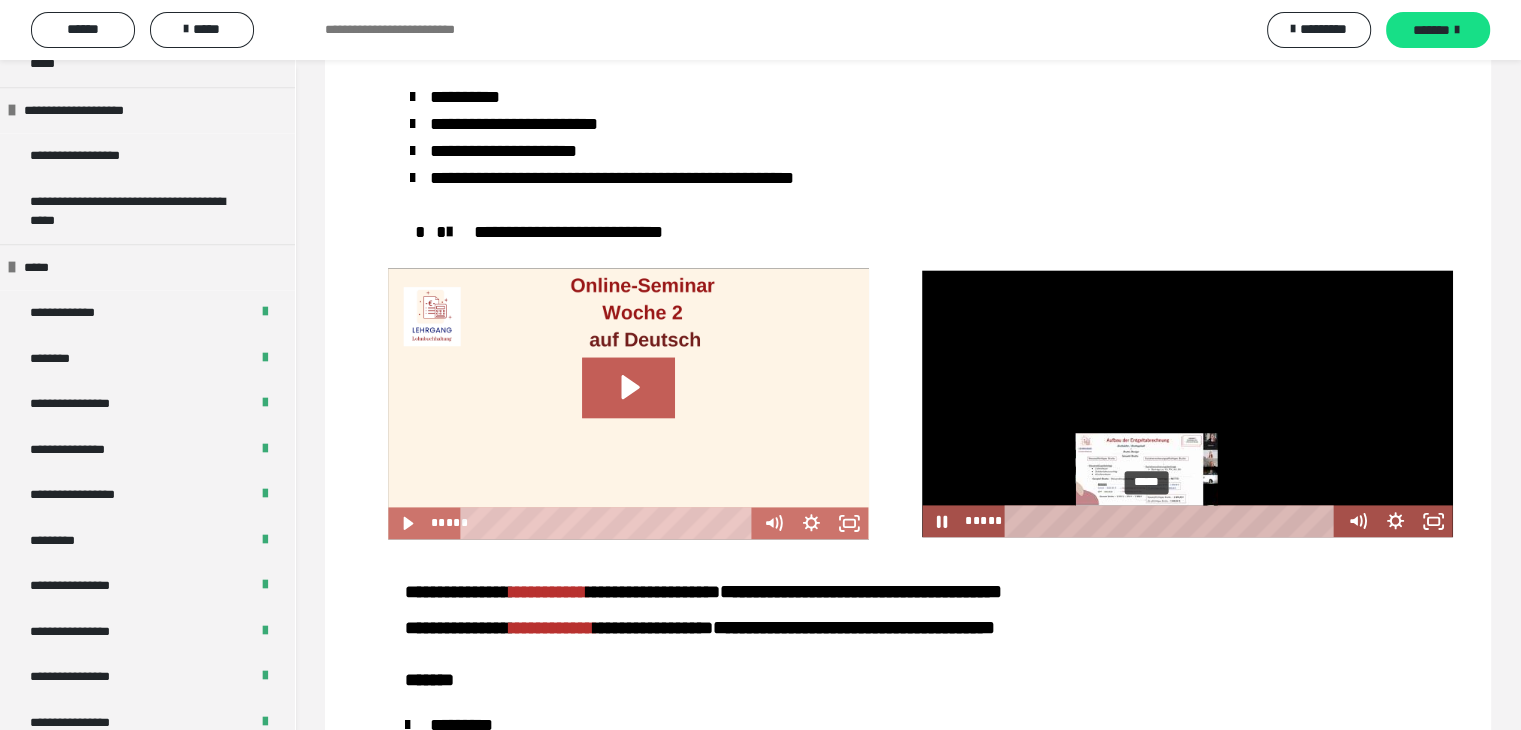 click on "*****" at bounding box center (1174, 521) 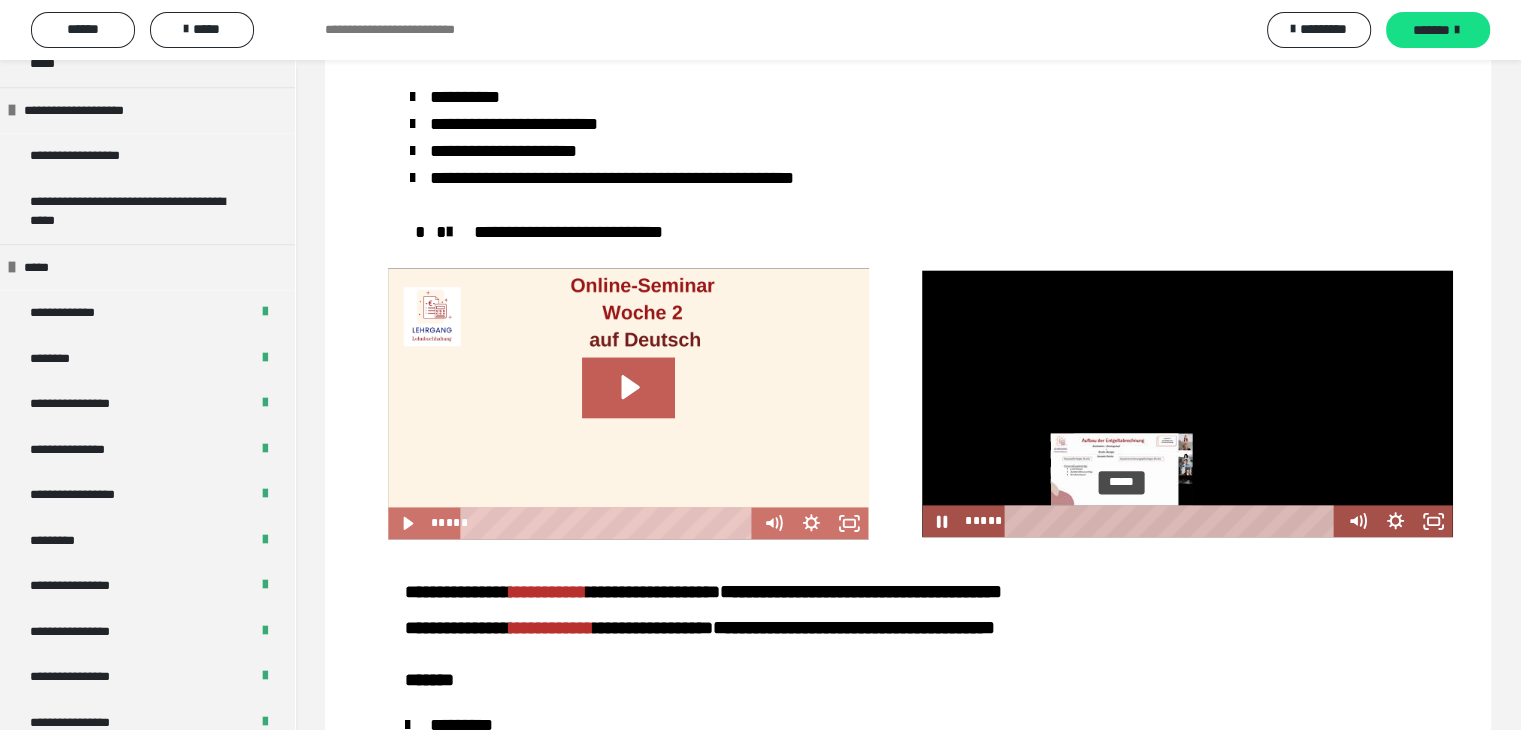 click on "*****" at bounding box center [1174, 521] 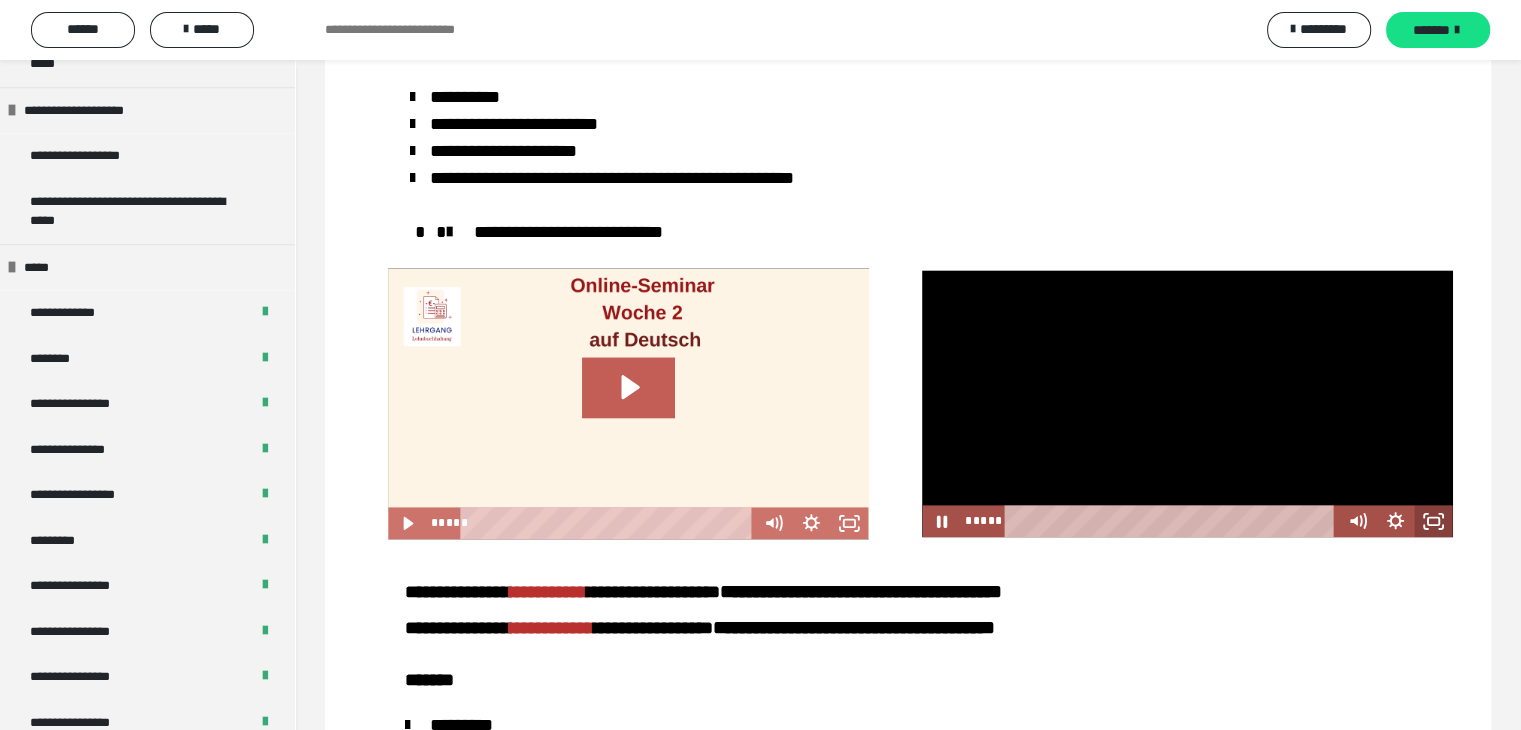 click 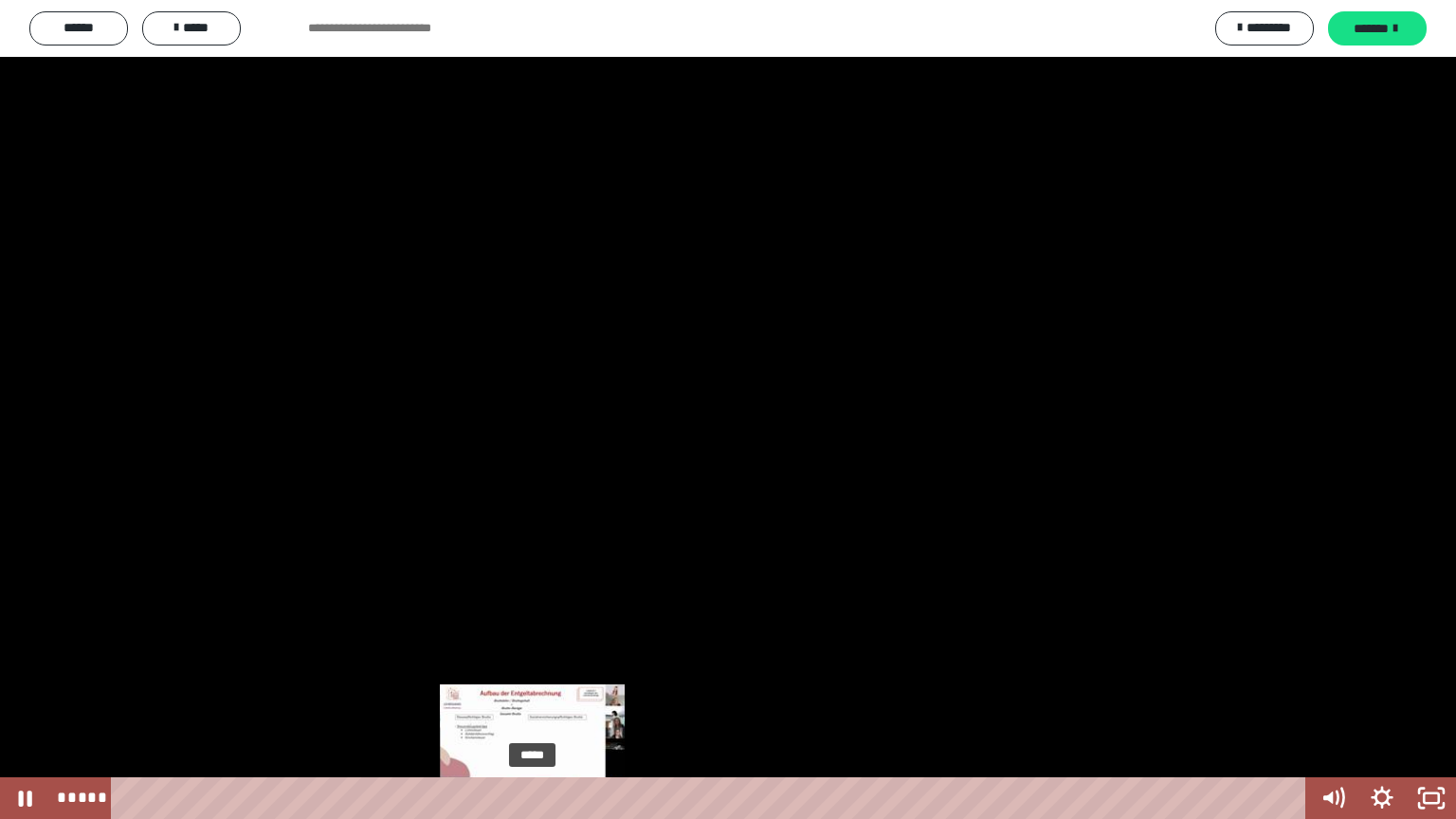 click at bounding box center (532, 798) 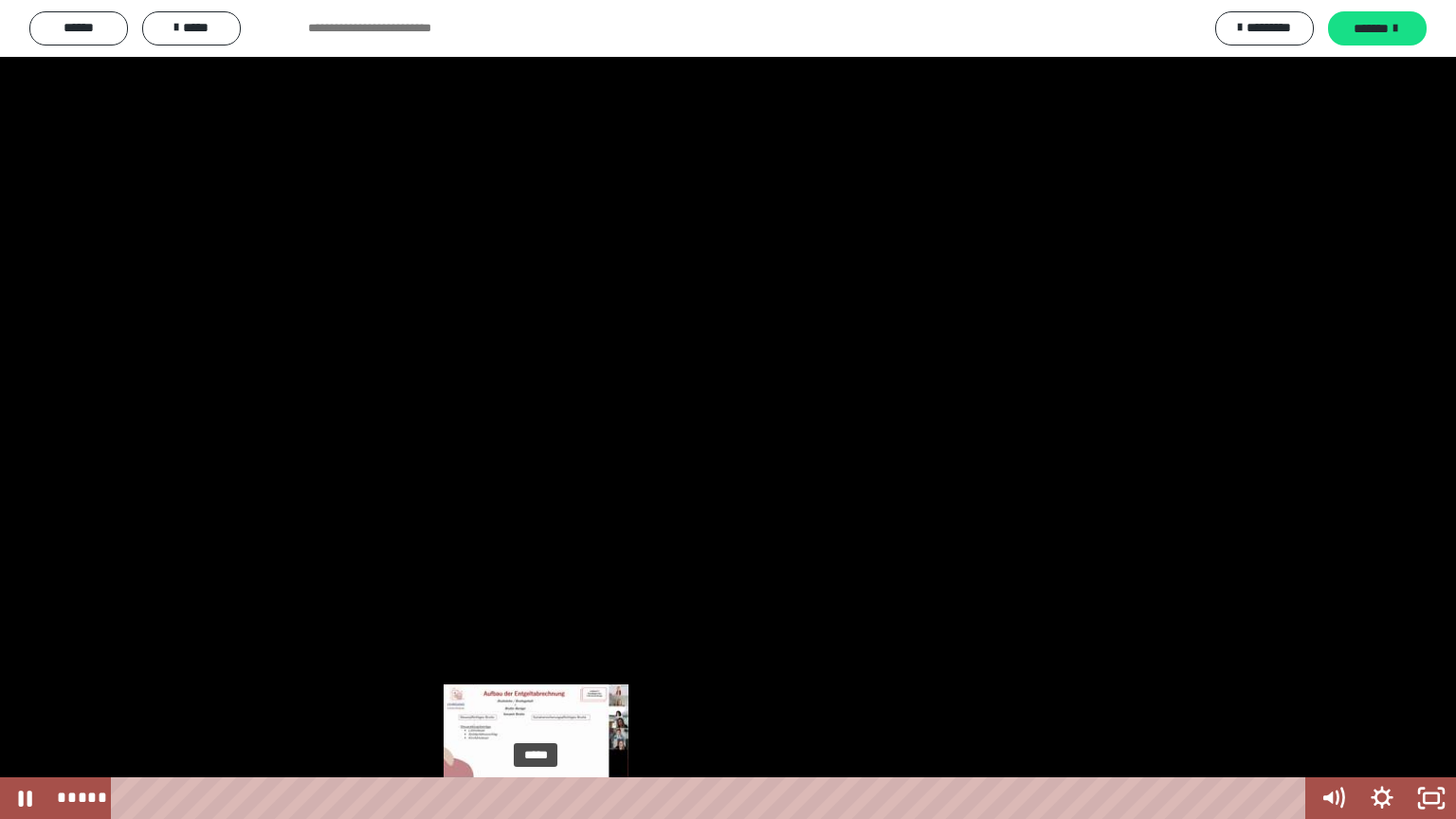 click at bounding box center (536, 798) 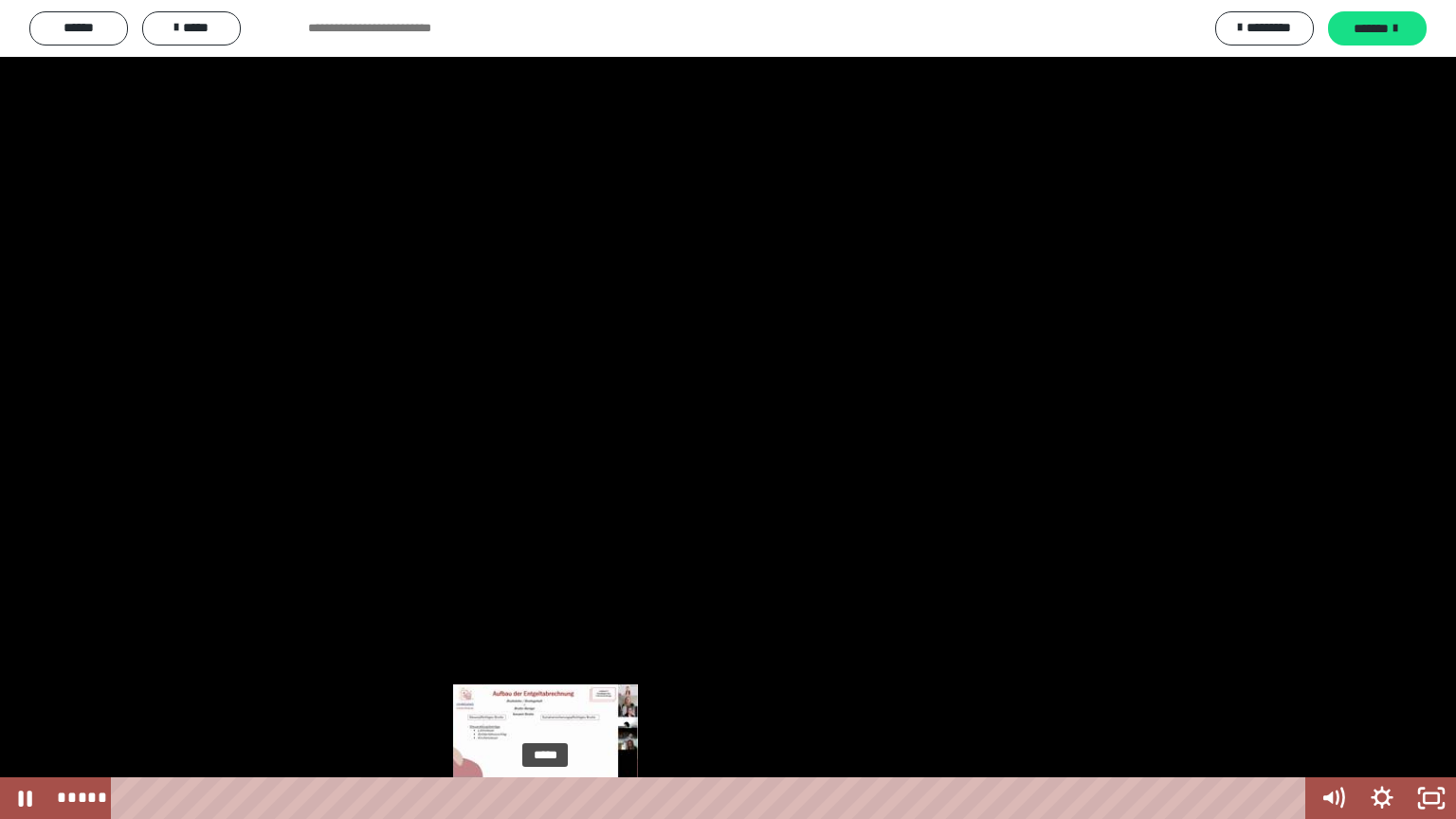 click on "*****" at bounding box center [712, 798] 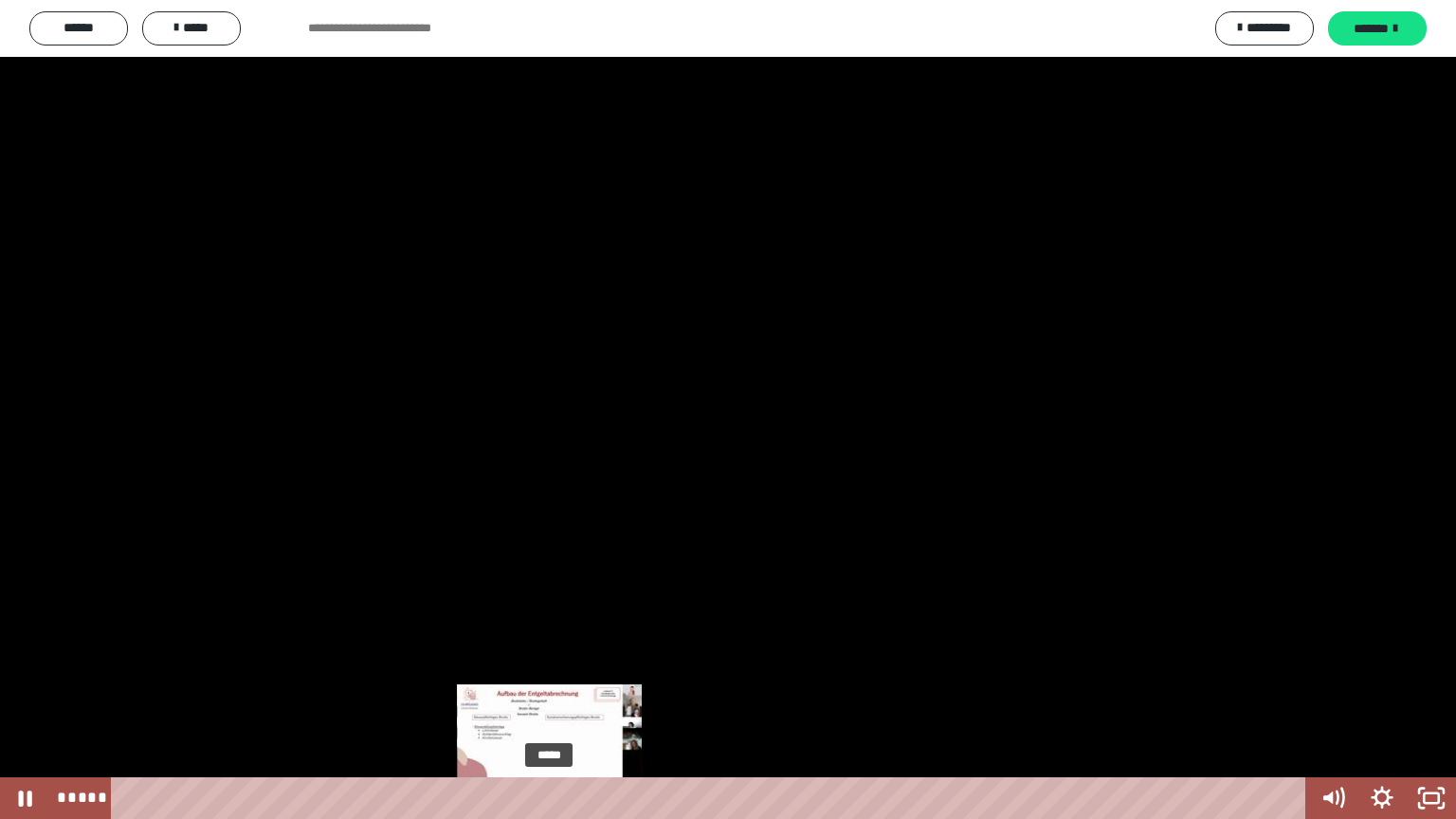 click at bounding box center (545, 798) 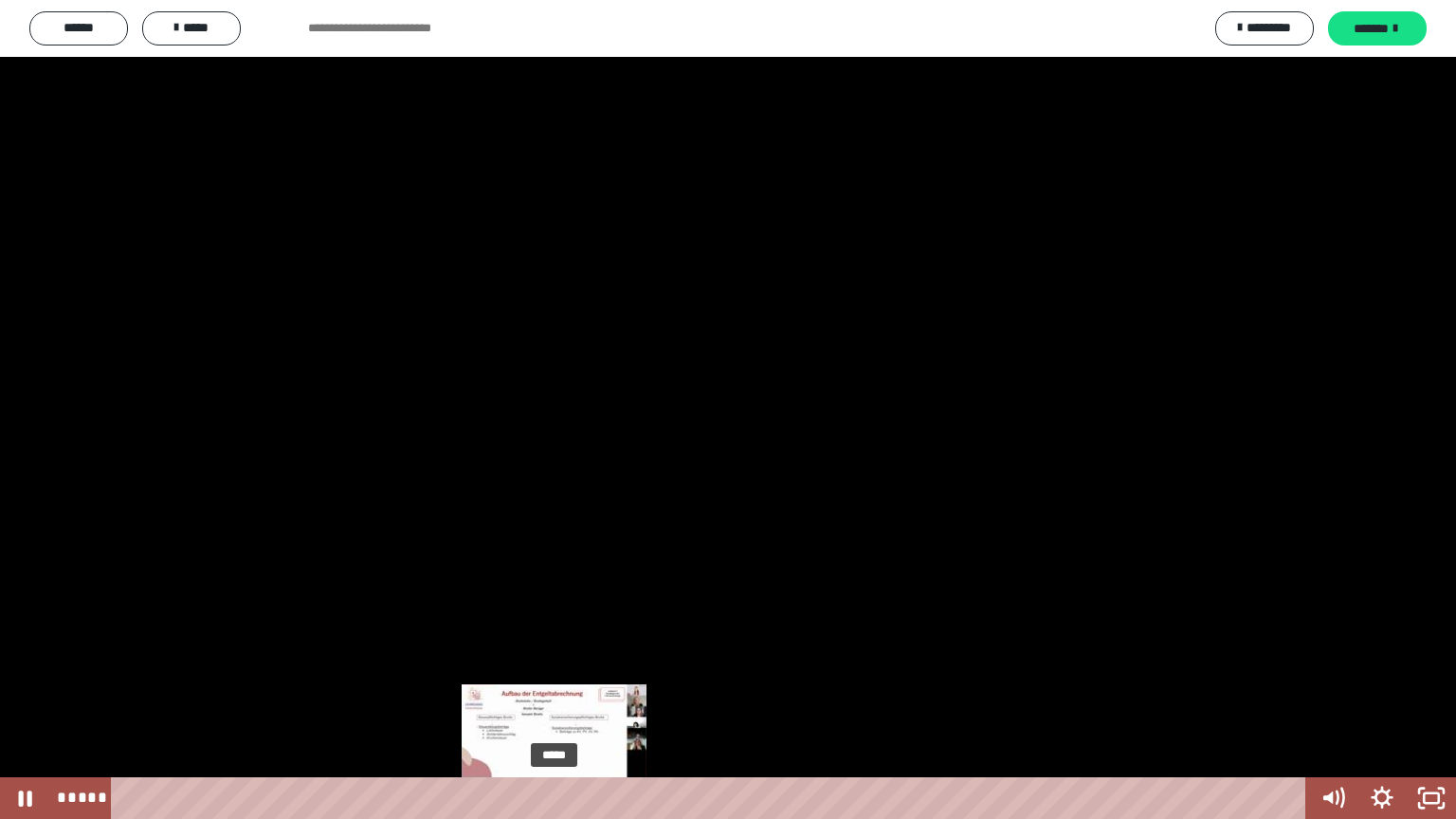 click at bounding box center (549, 798) 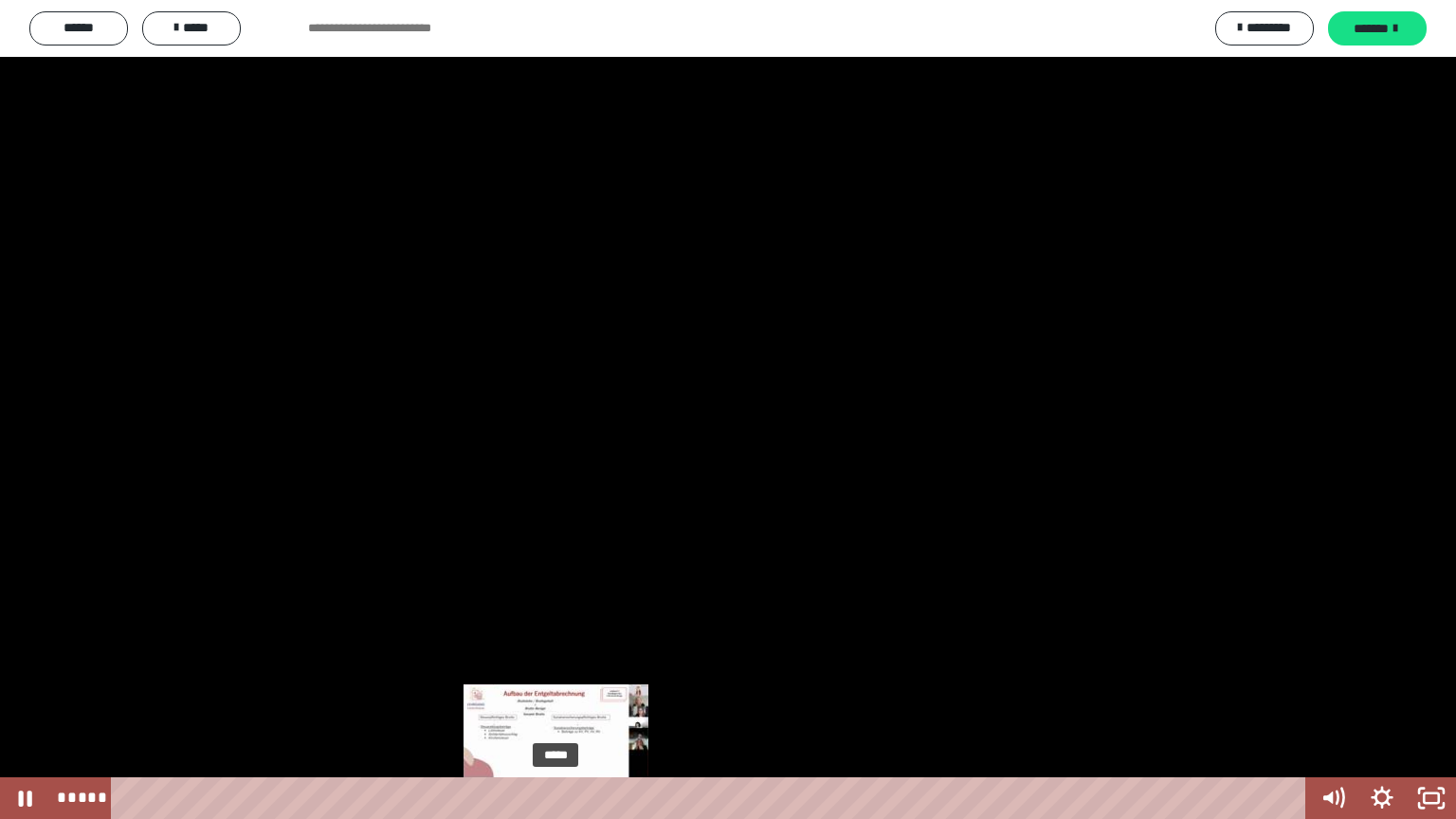 click at bounding box center [555, 798] 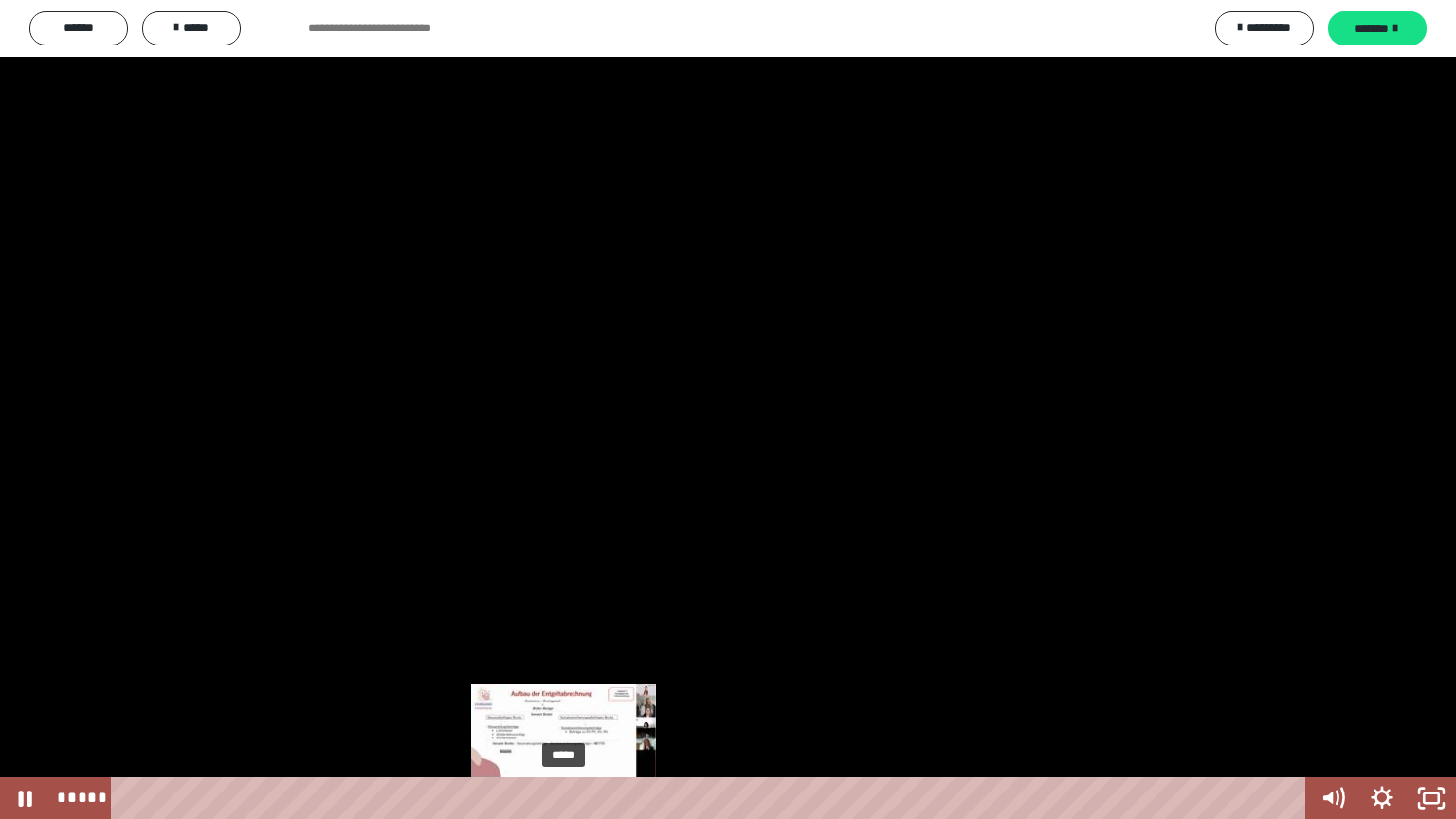 click on "*****" at bounding box center (712, 798) 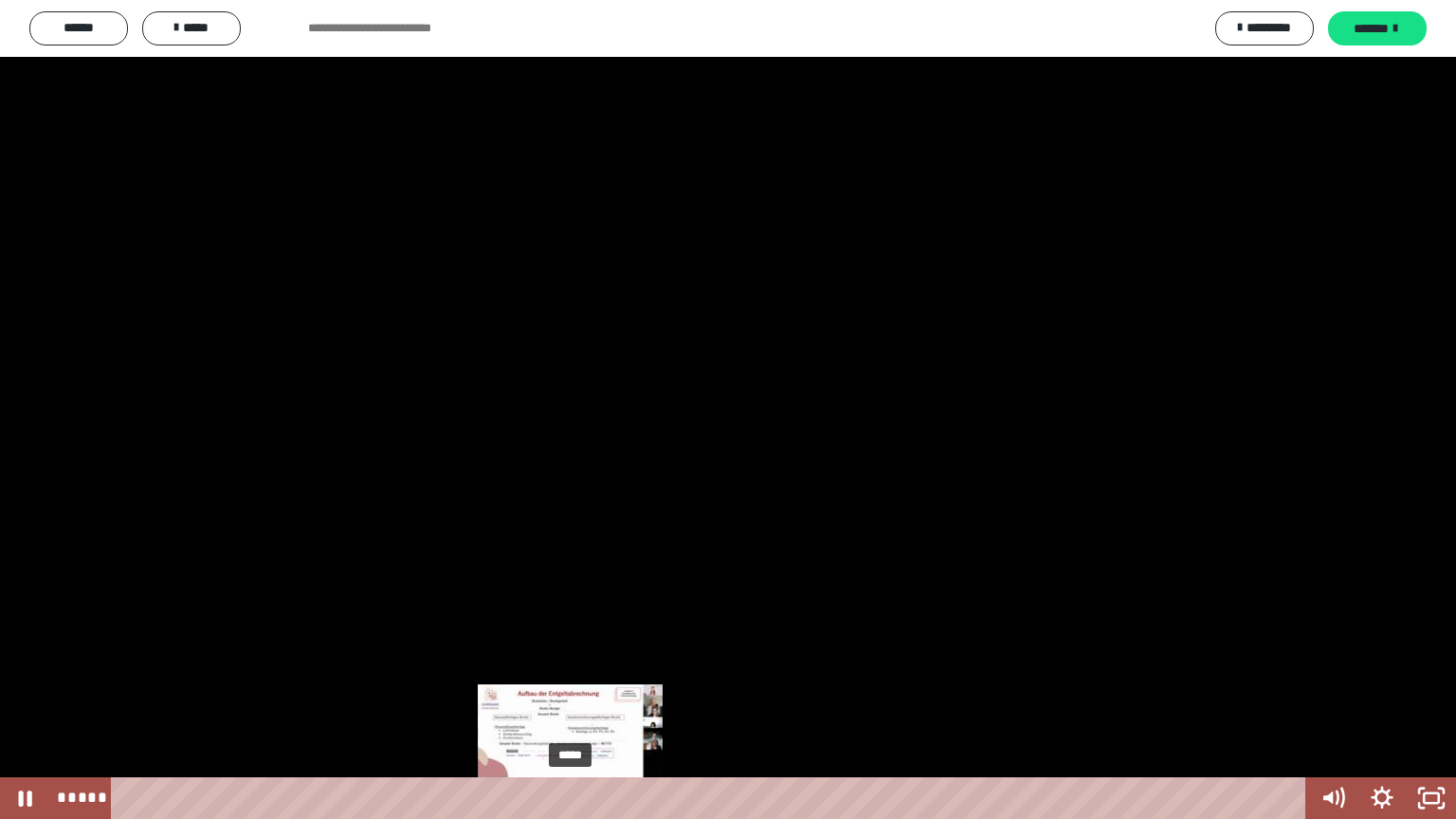 click at bounding box center [565, 798] 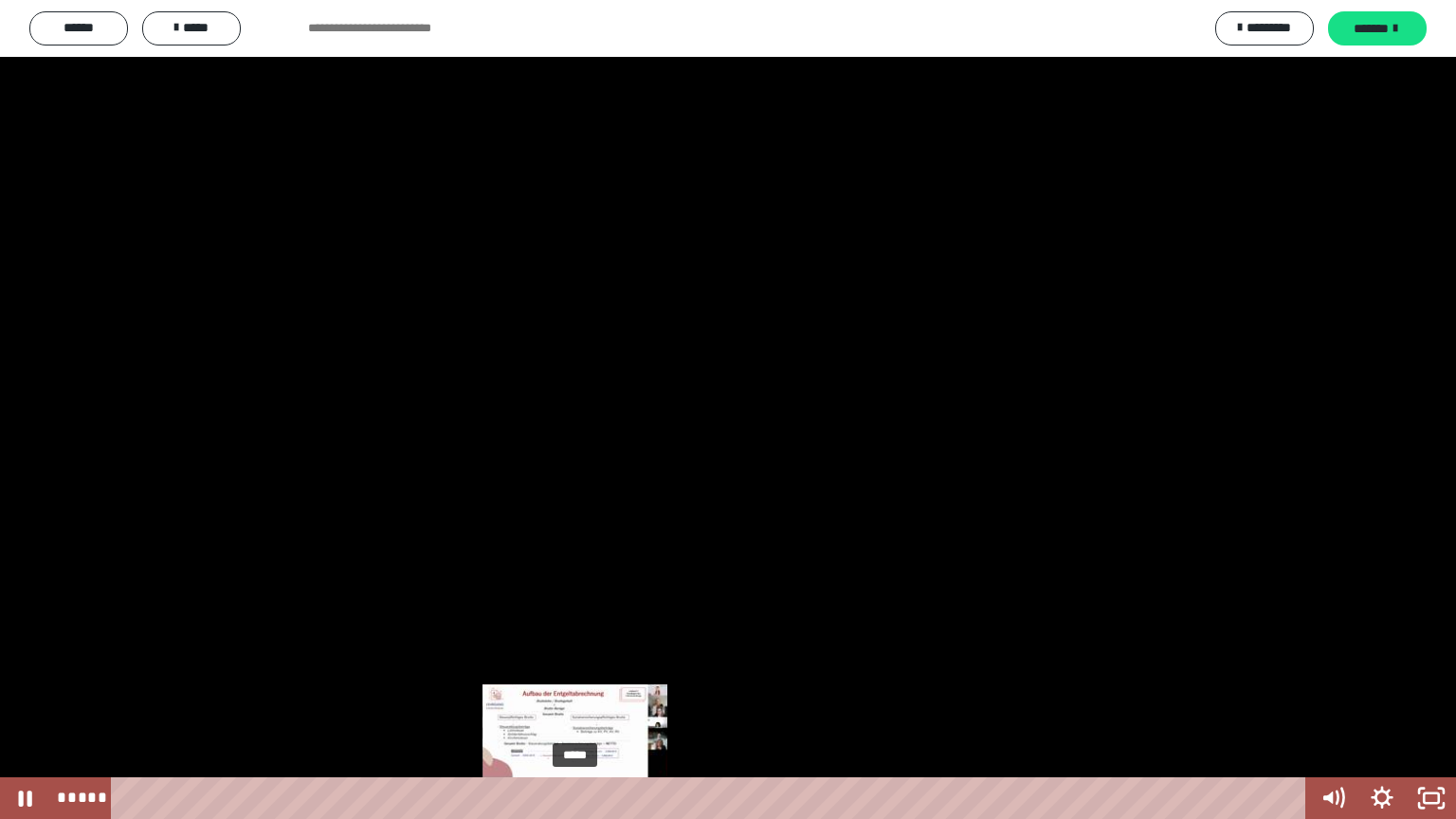 click at bounding box center [571, 798] 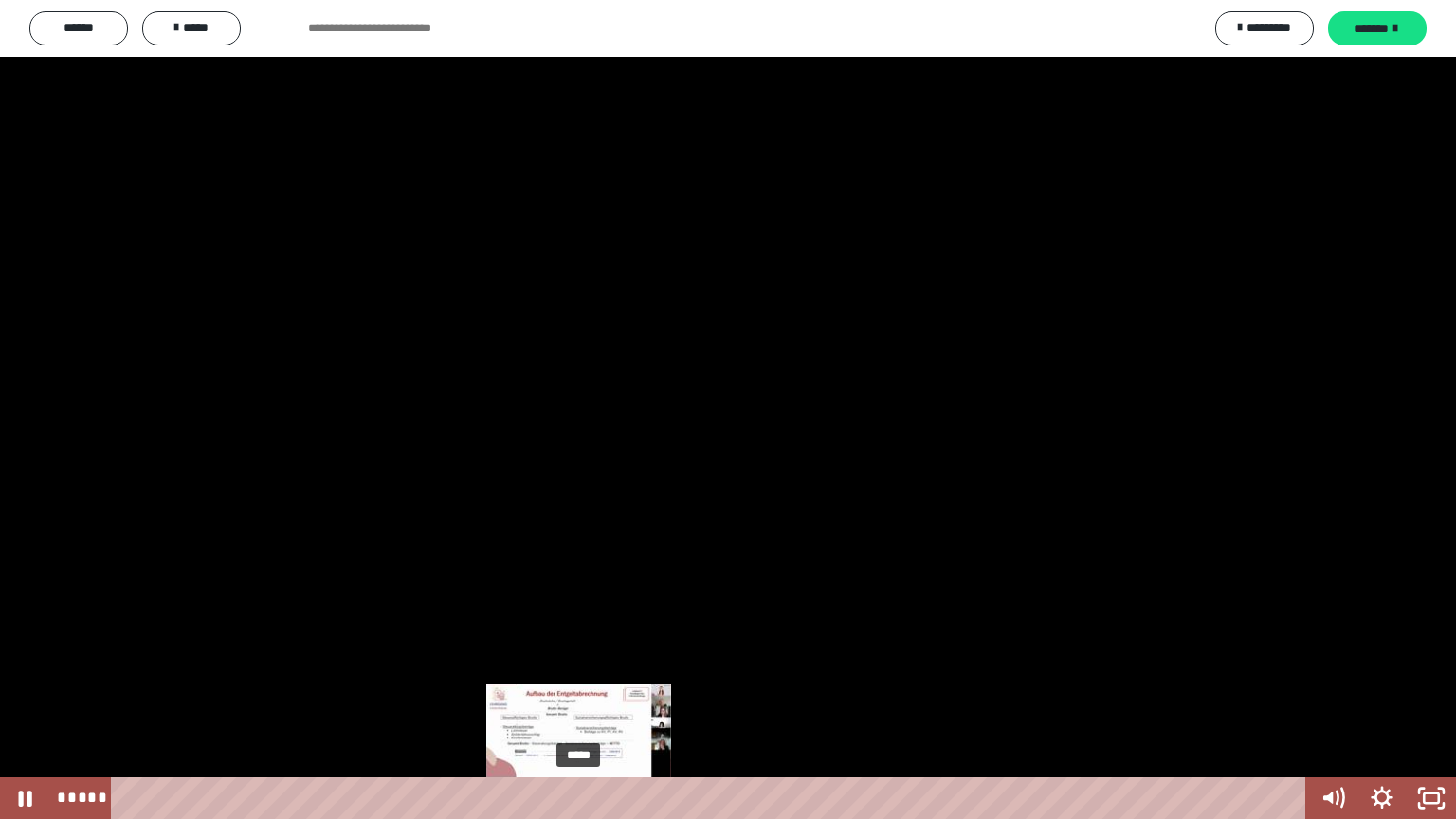click at bounding box center [578, 798] 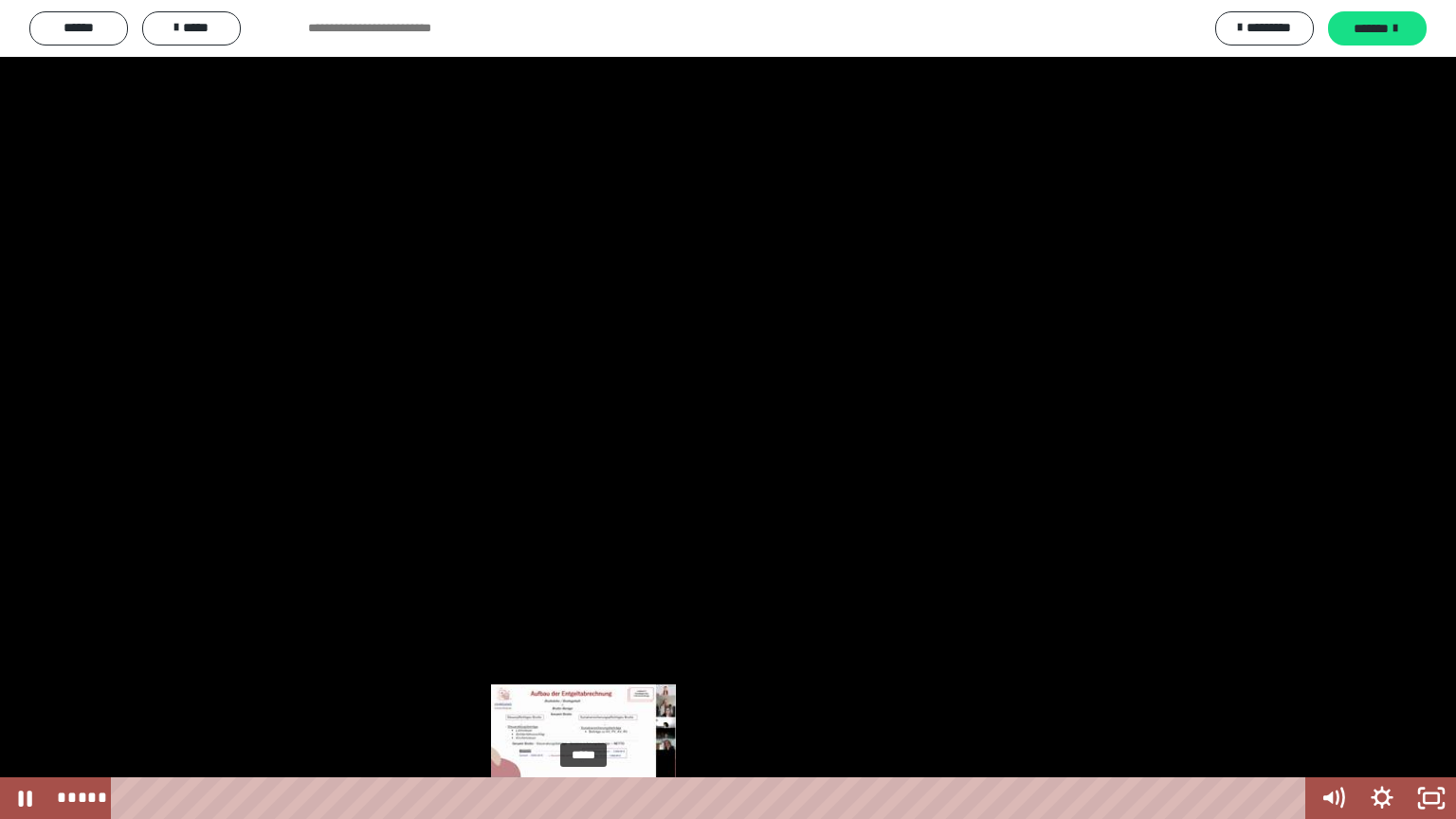 click at bounding box center (579, 798) 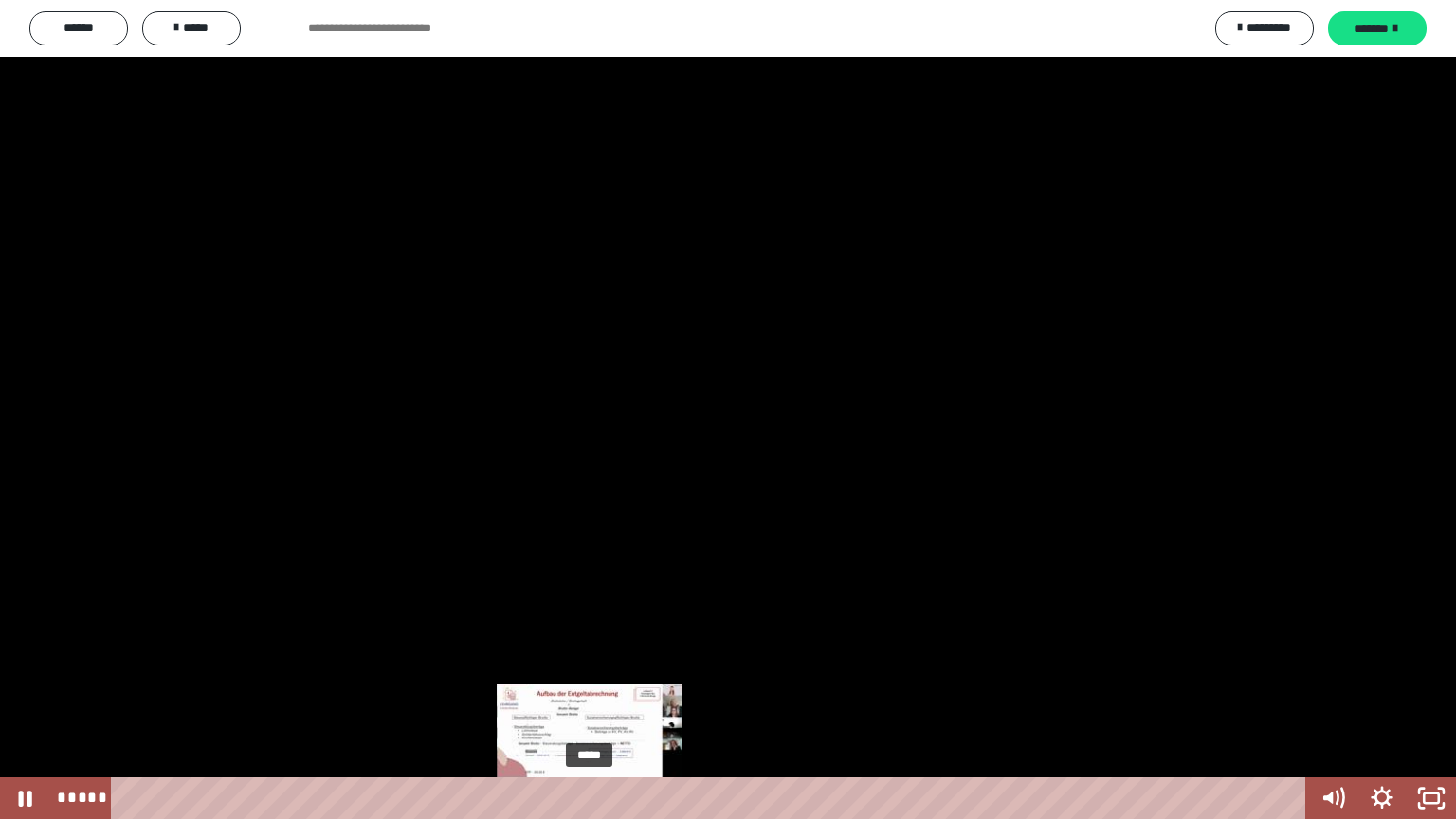 click at bounding box center (584, 798) 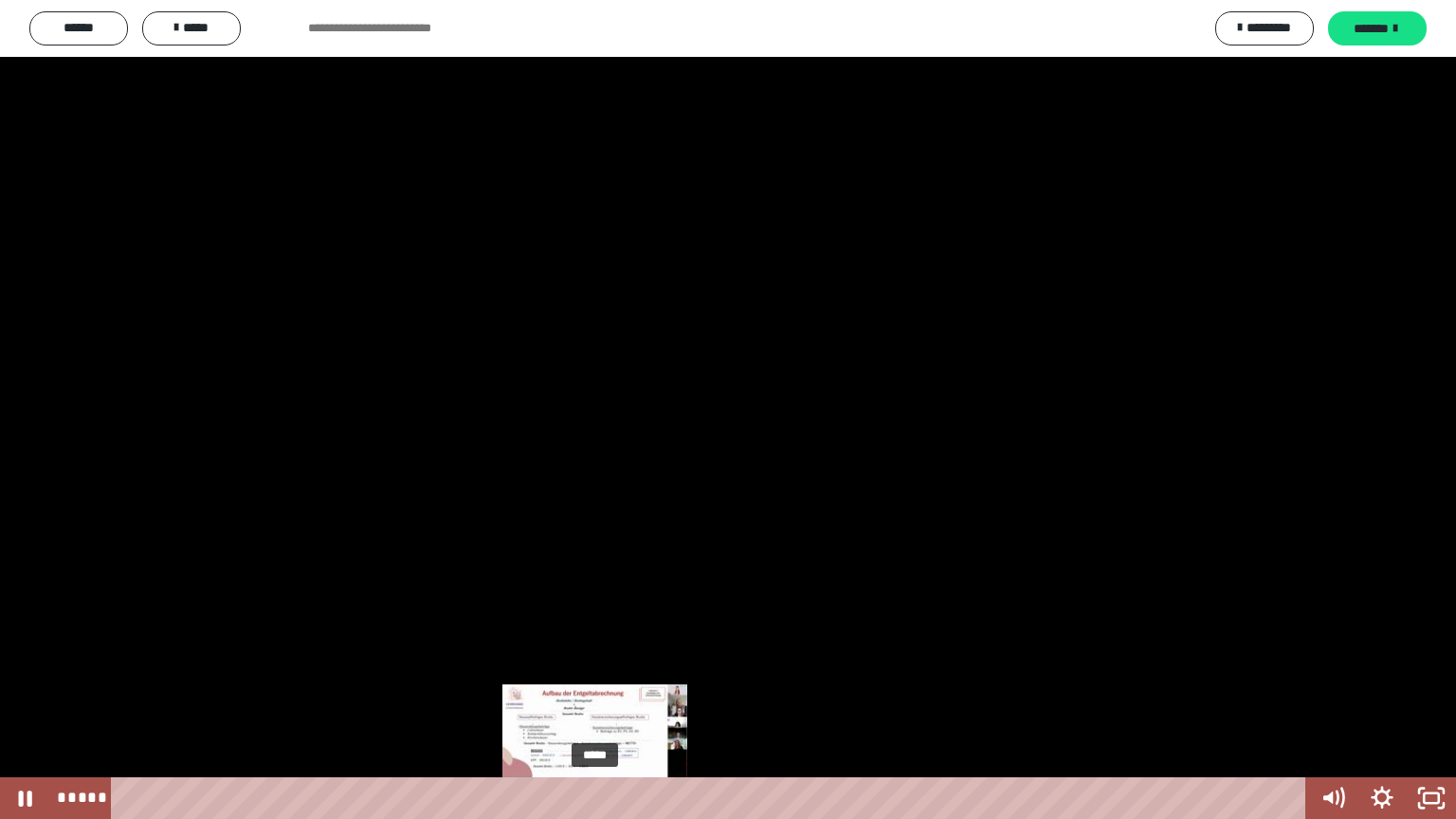 click on "*****" at bounding box center [712, 798] 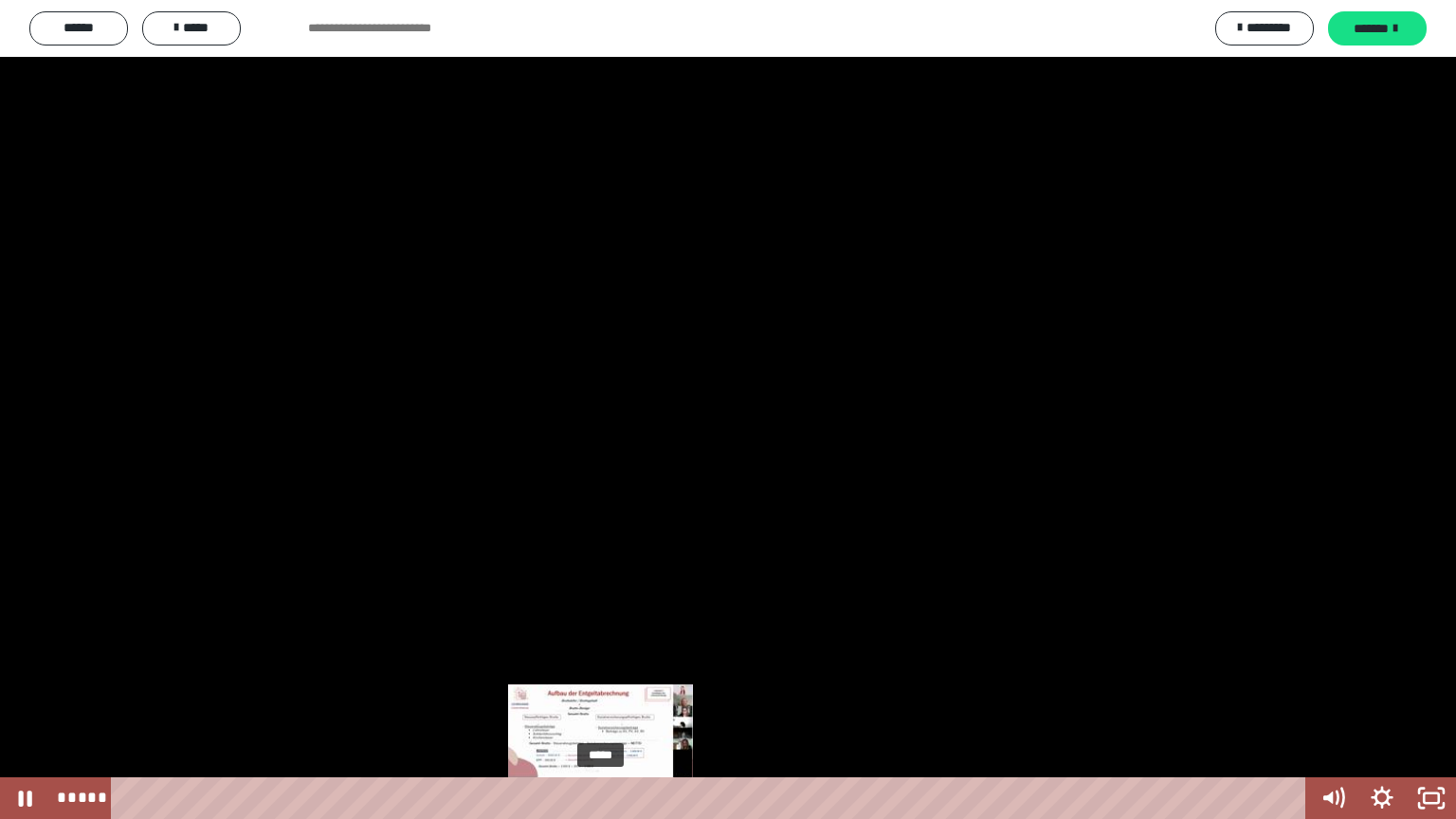 click at bounding box center (595, 798) 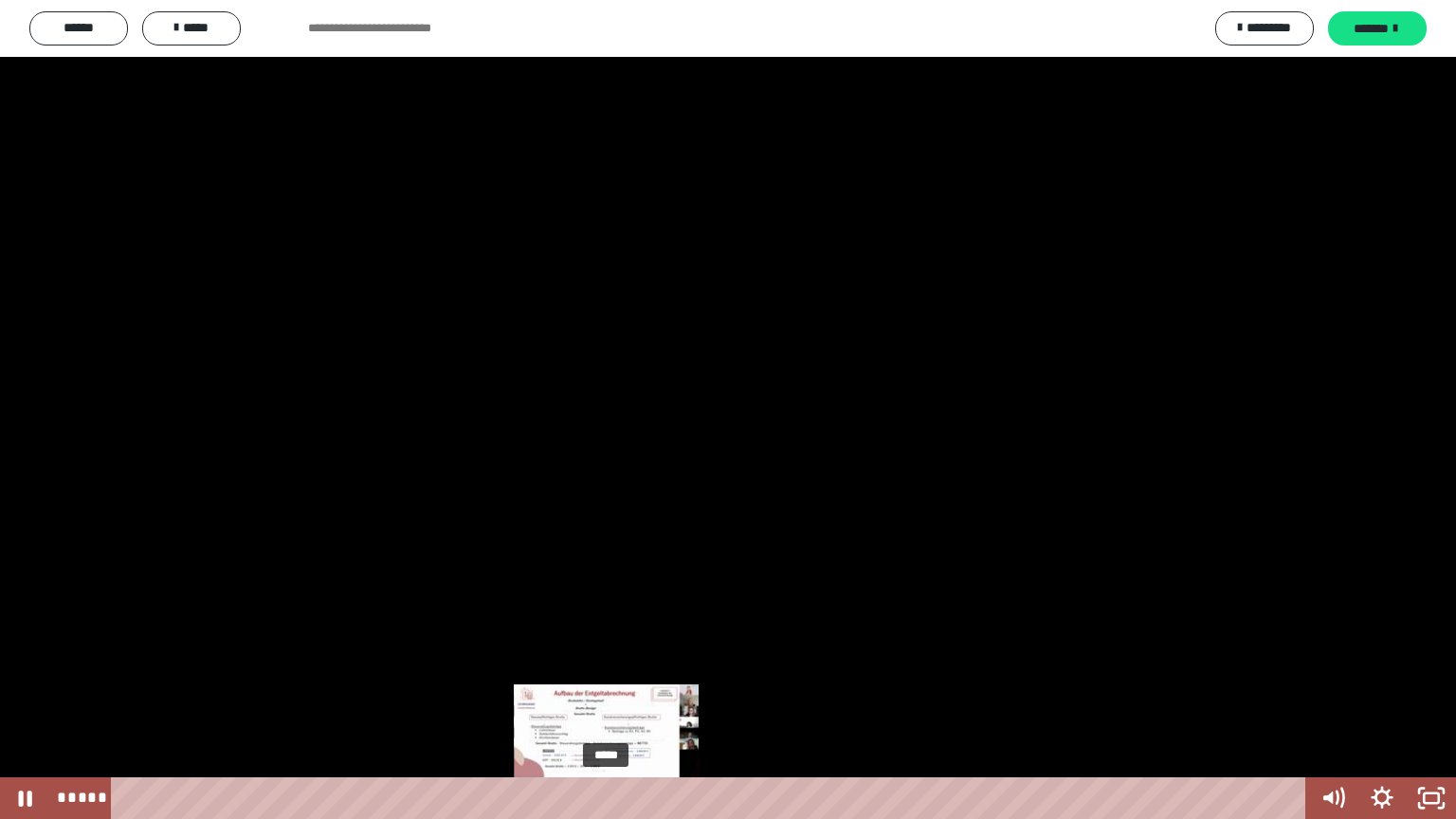 click on "*****" at bounding box center [712, 798] 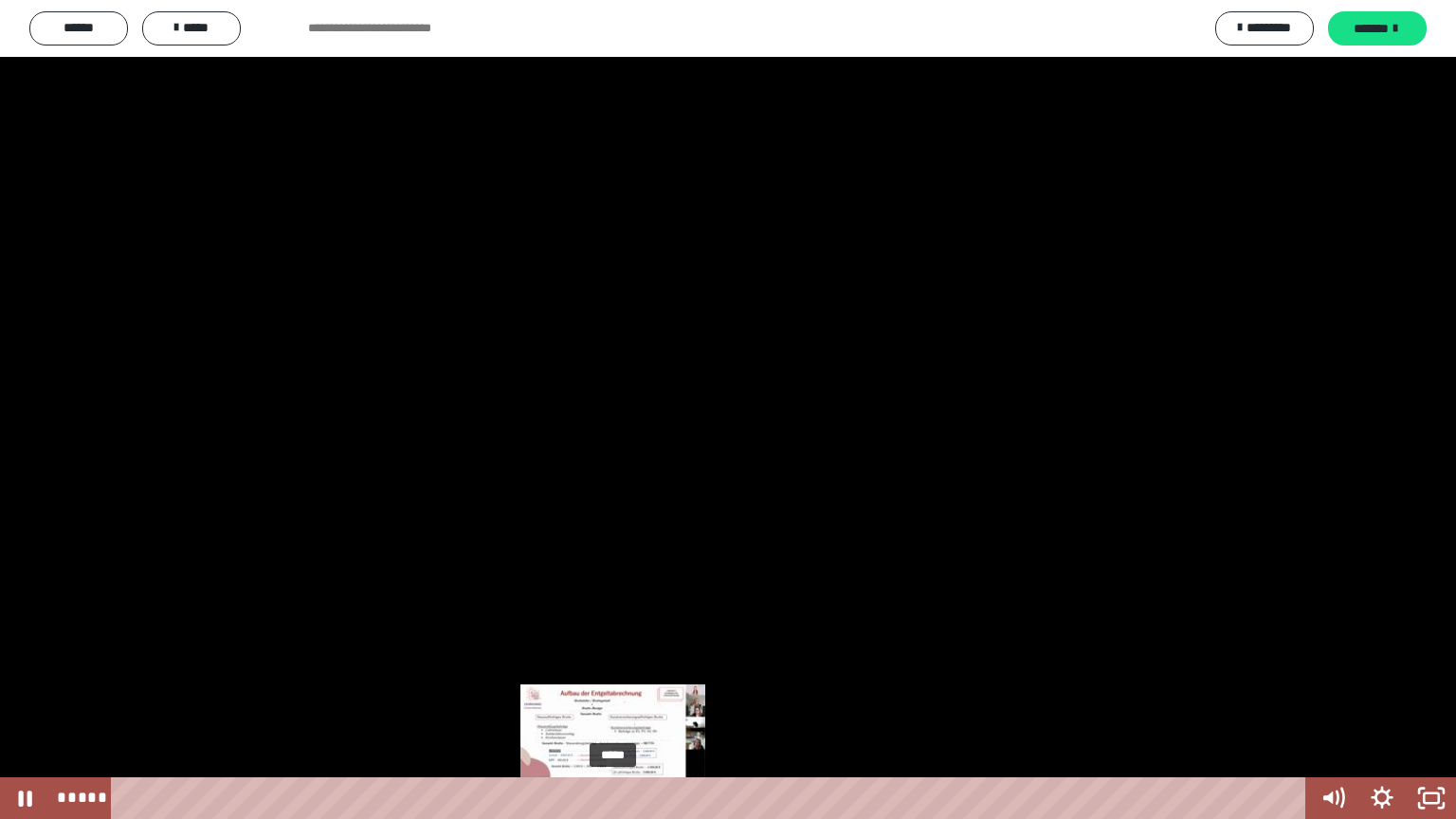 click on "*****" at bounding box center [712, 798] 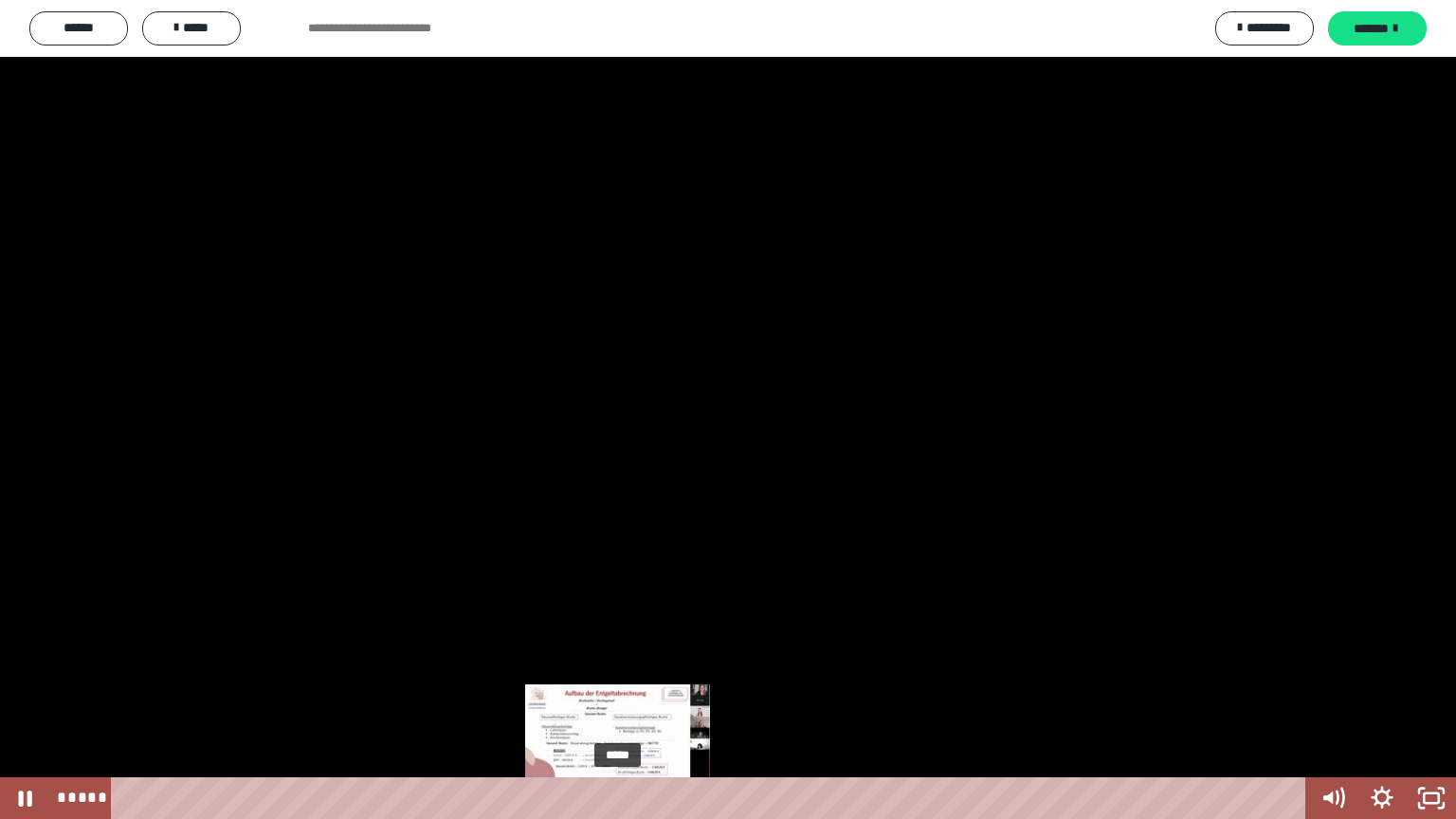 click at bounding box center [617, 798] 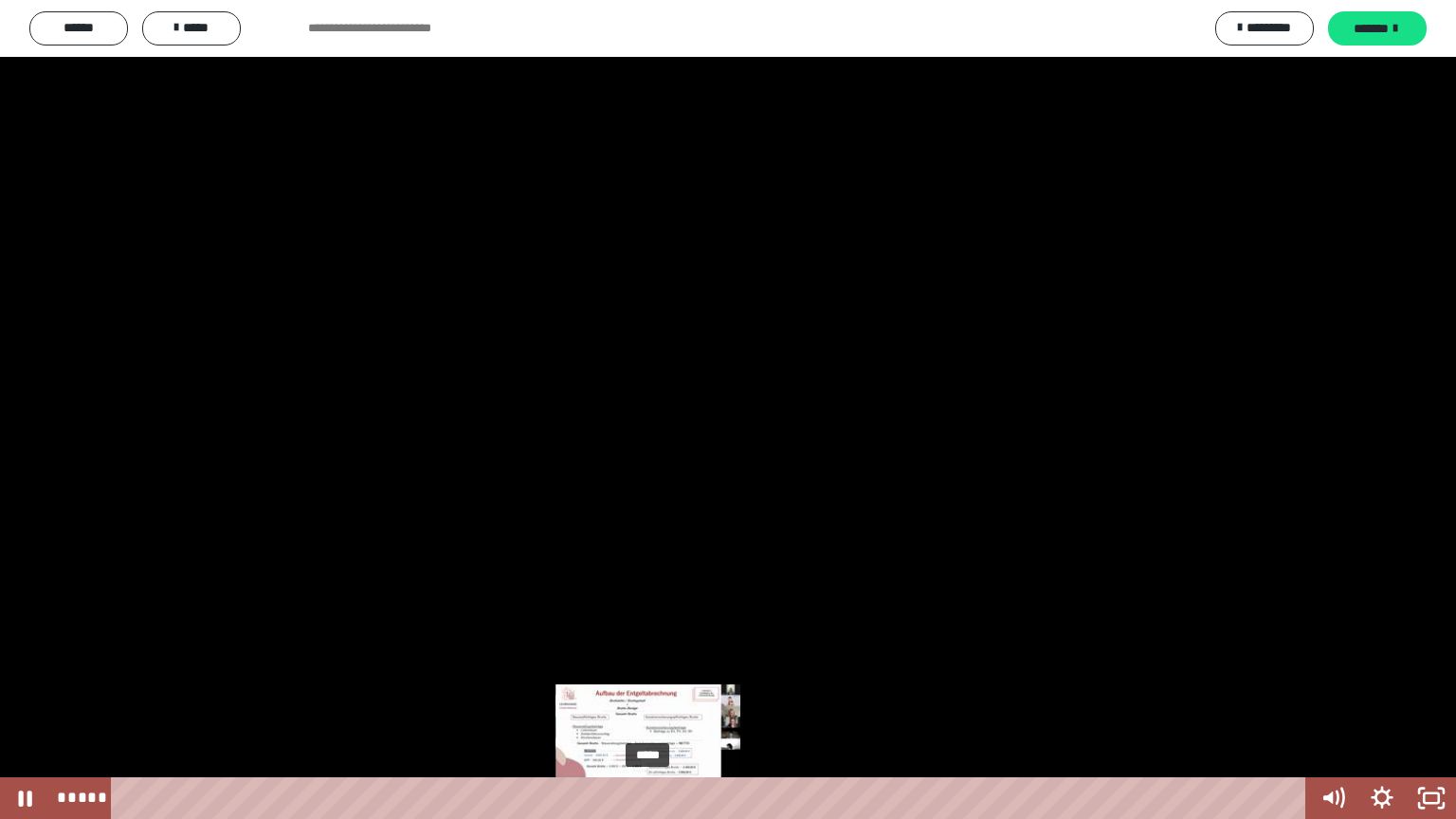 click on "*****" at bounding box center (712, 798) 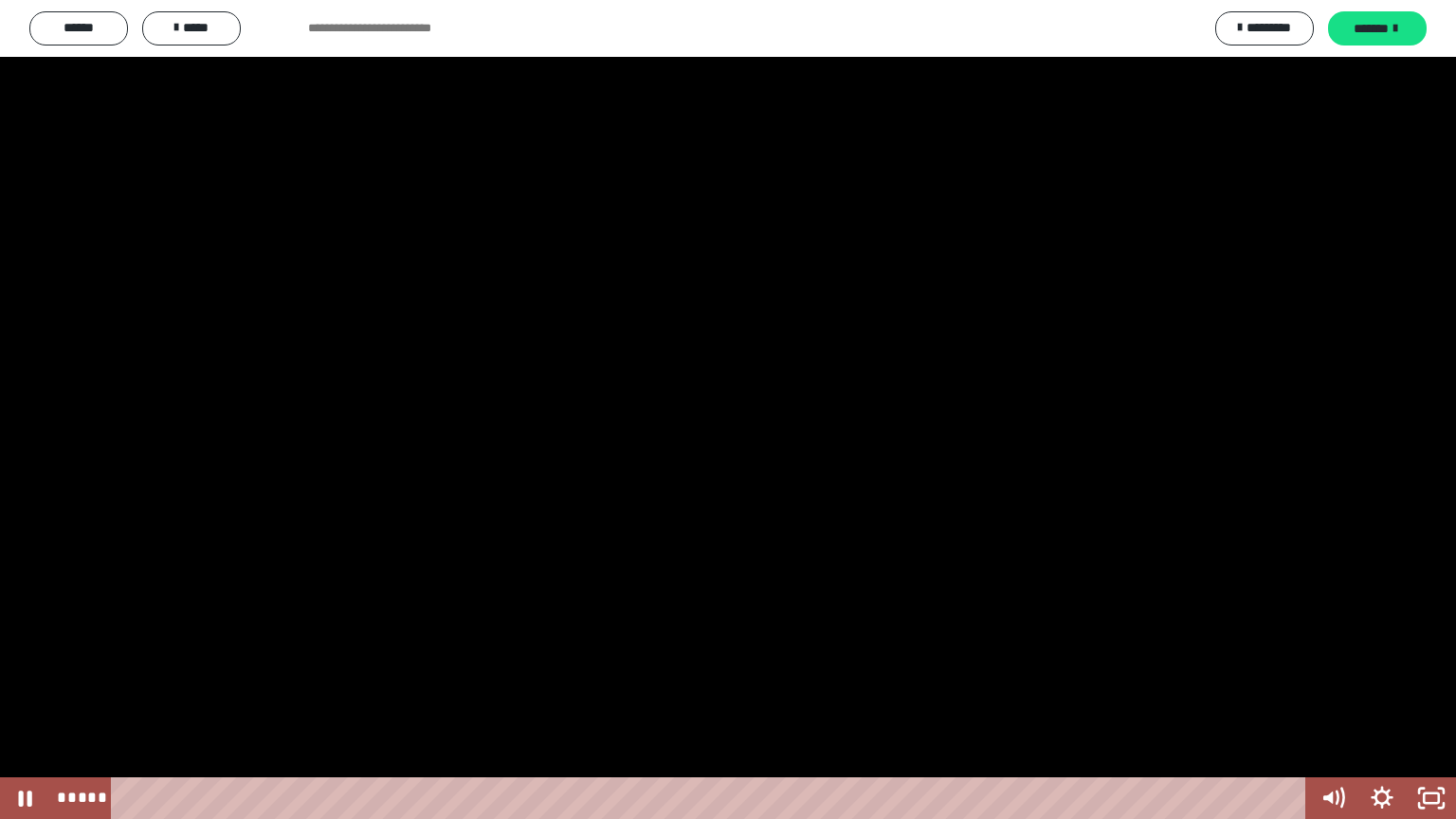 click at bounding box center [728, 410] 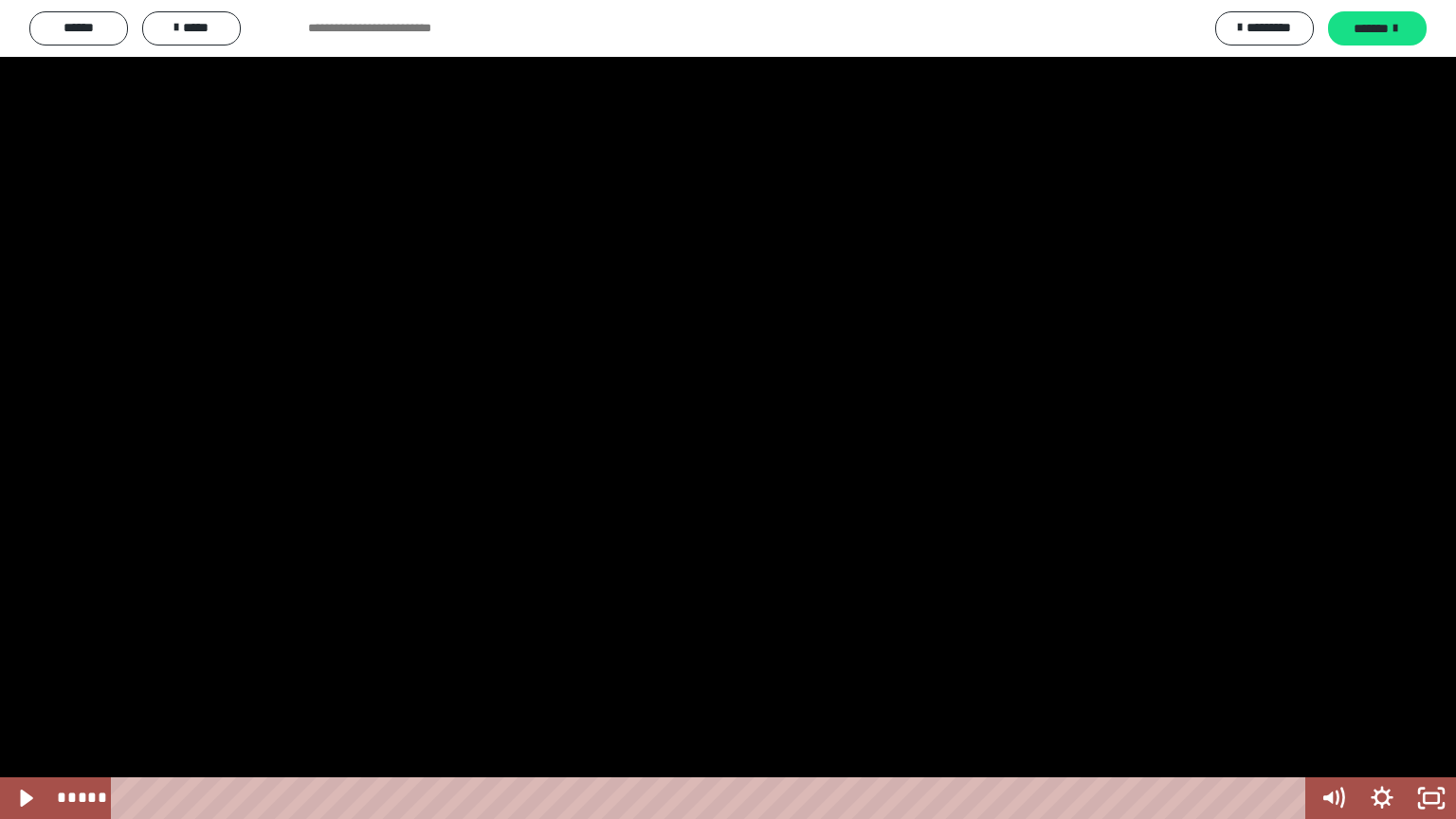 click at bounding box center (728, 410) 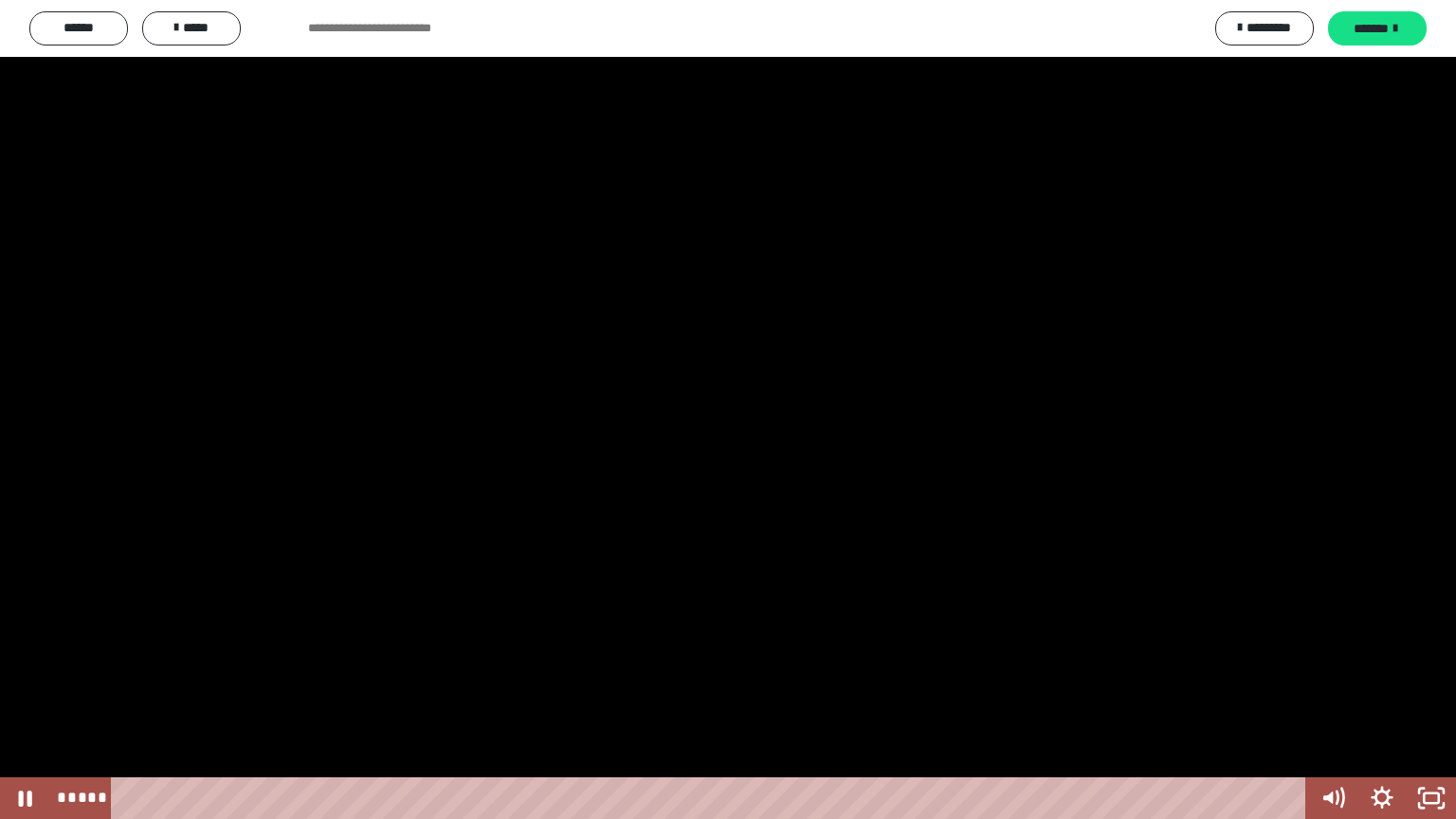 click at bounding box center [728, 410] 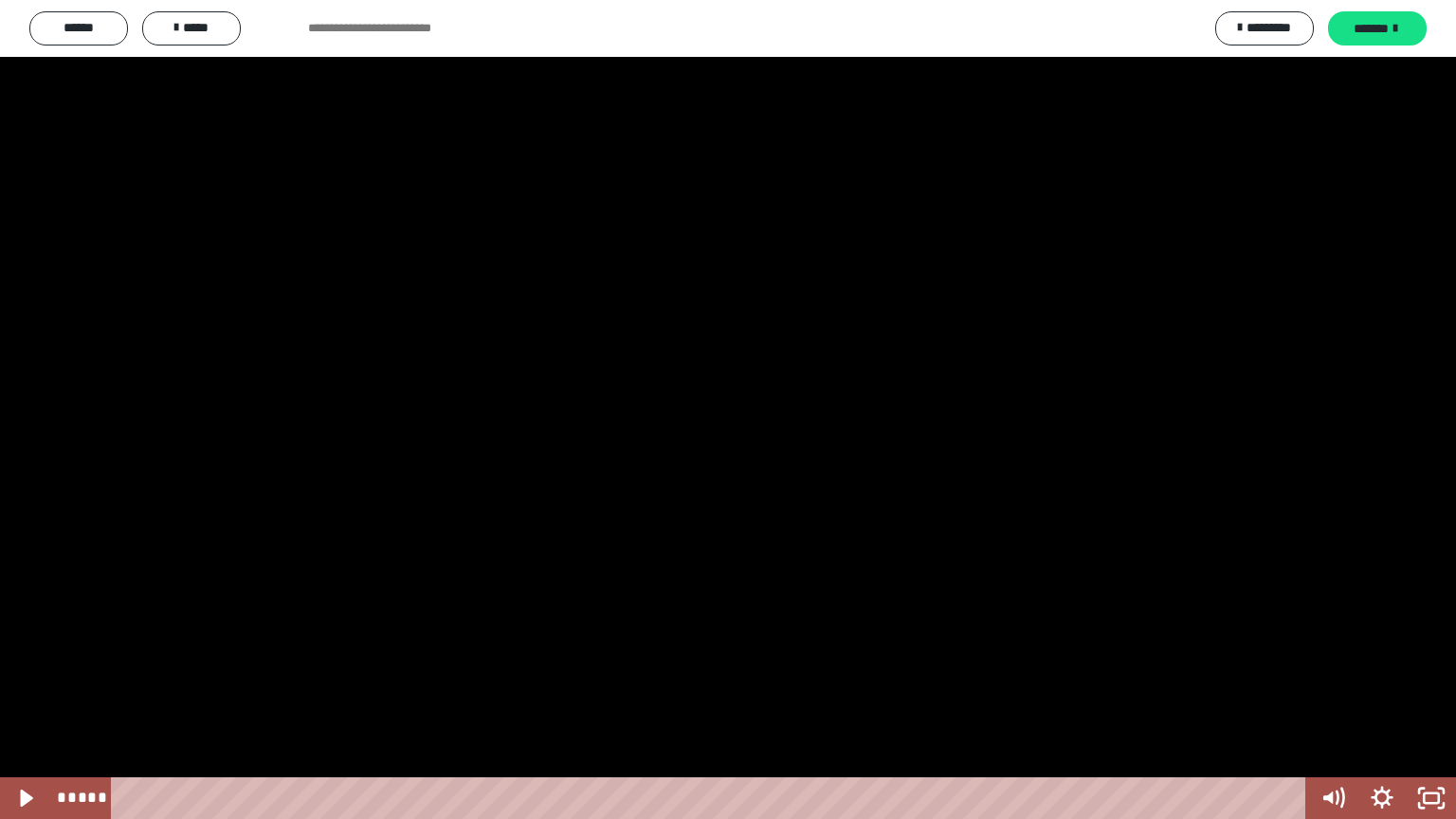 click at bounding box center [728, 410] 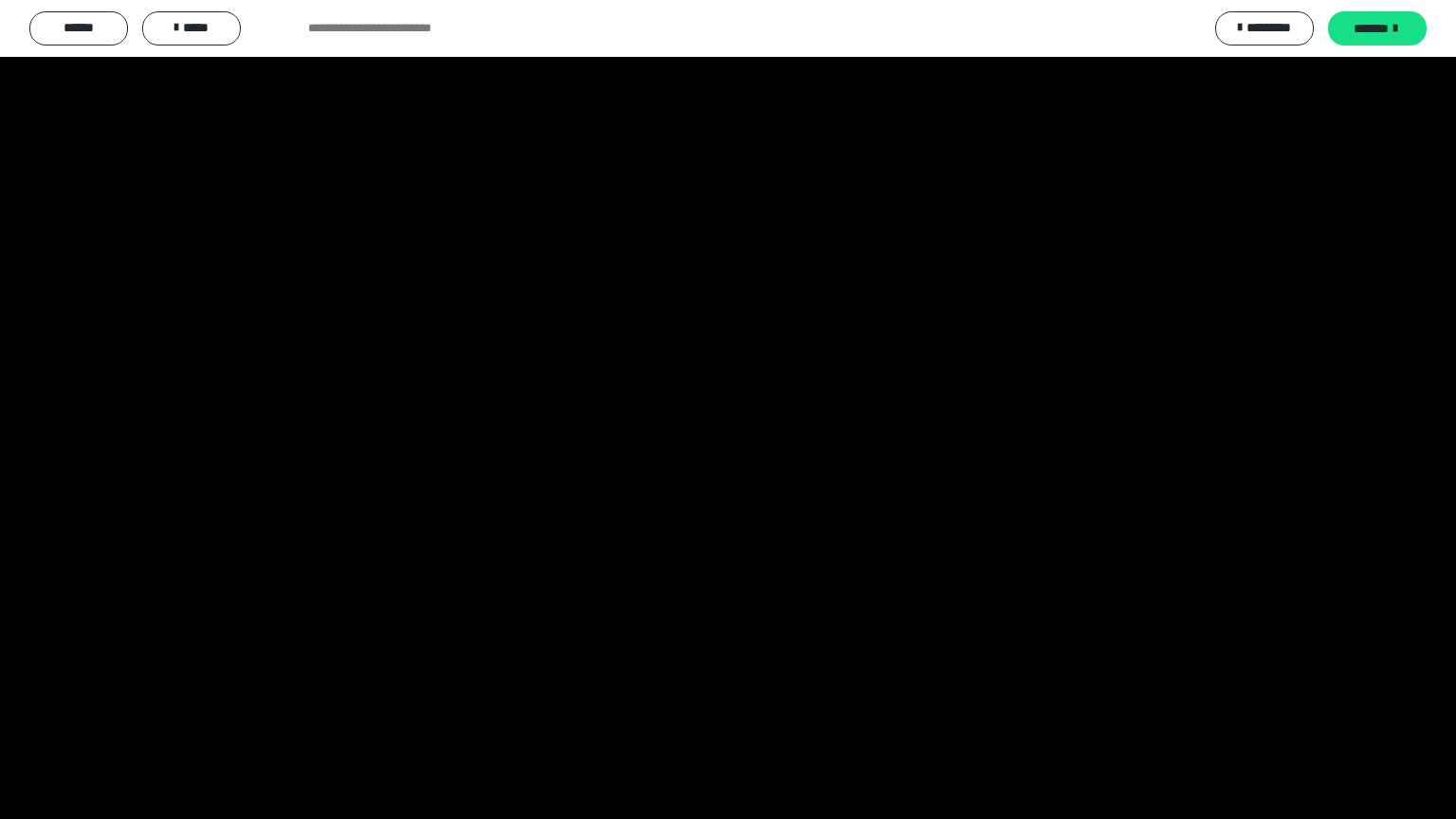 click at bounding box center [728, 410] 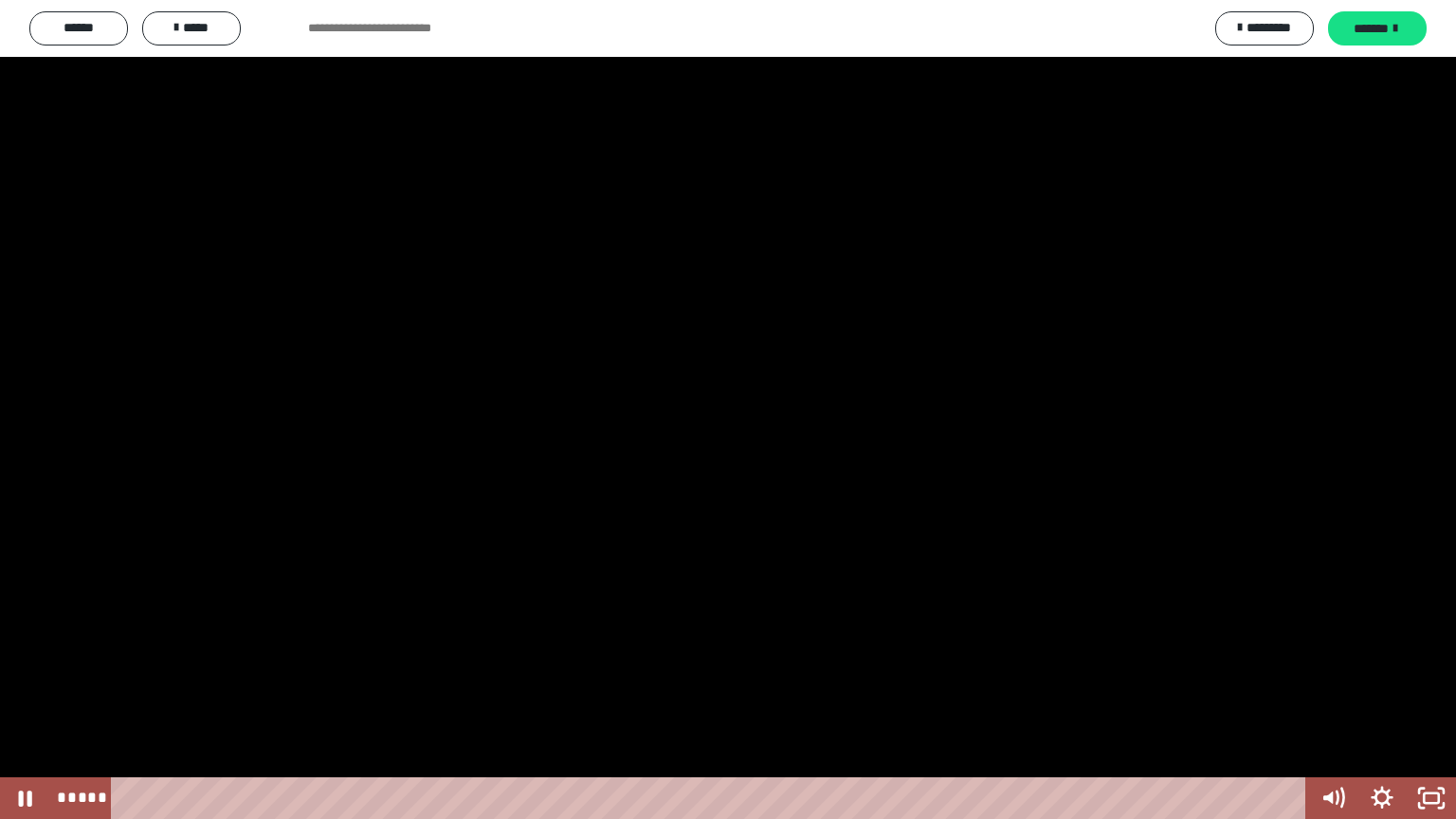 click at bounding box center (728, 410) 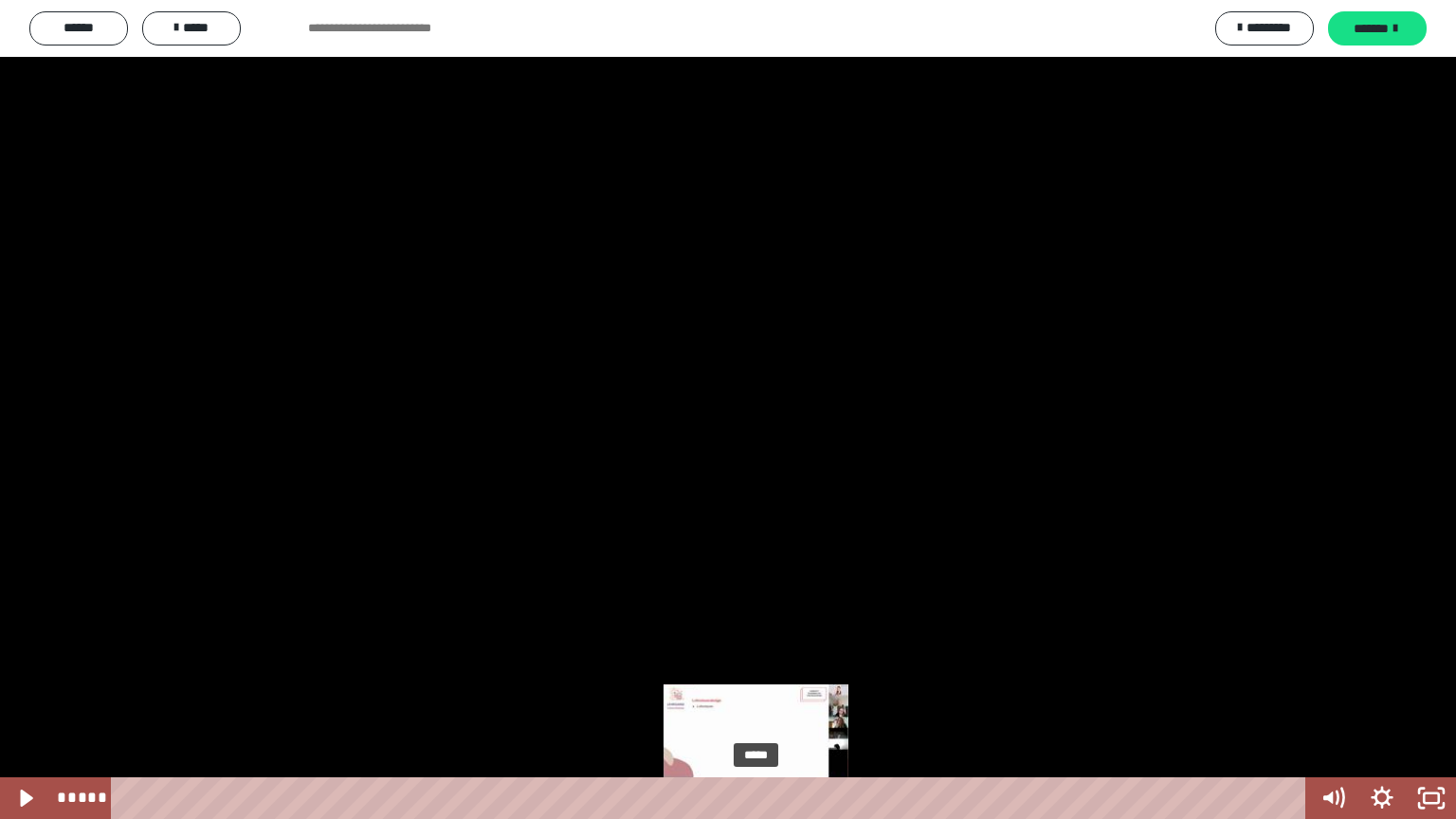click on "*****" at bounding box center (712, 798) 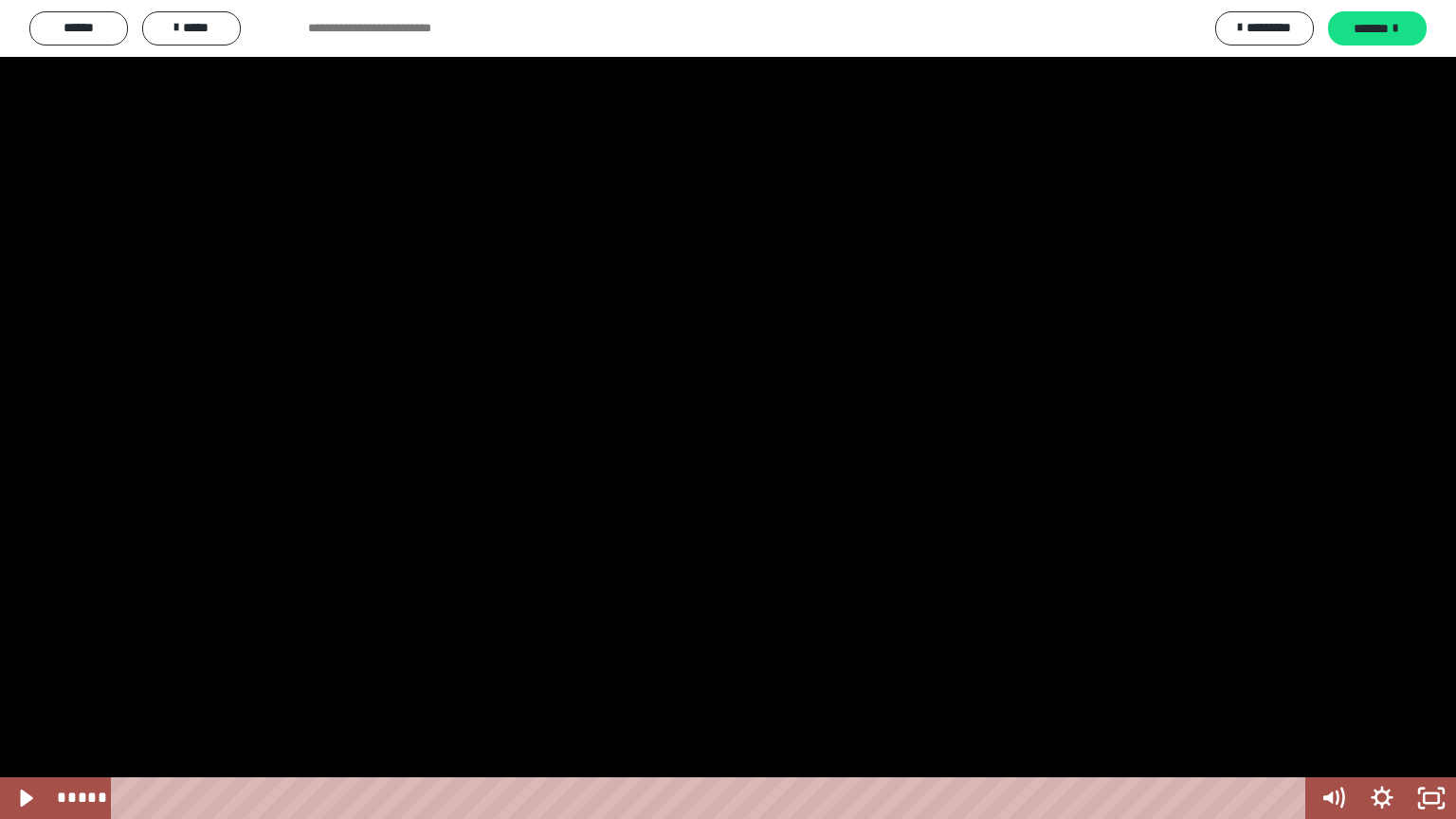 click at bounding box center [728, 410] 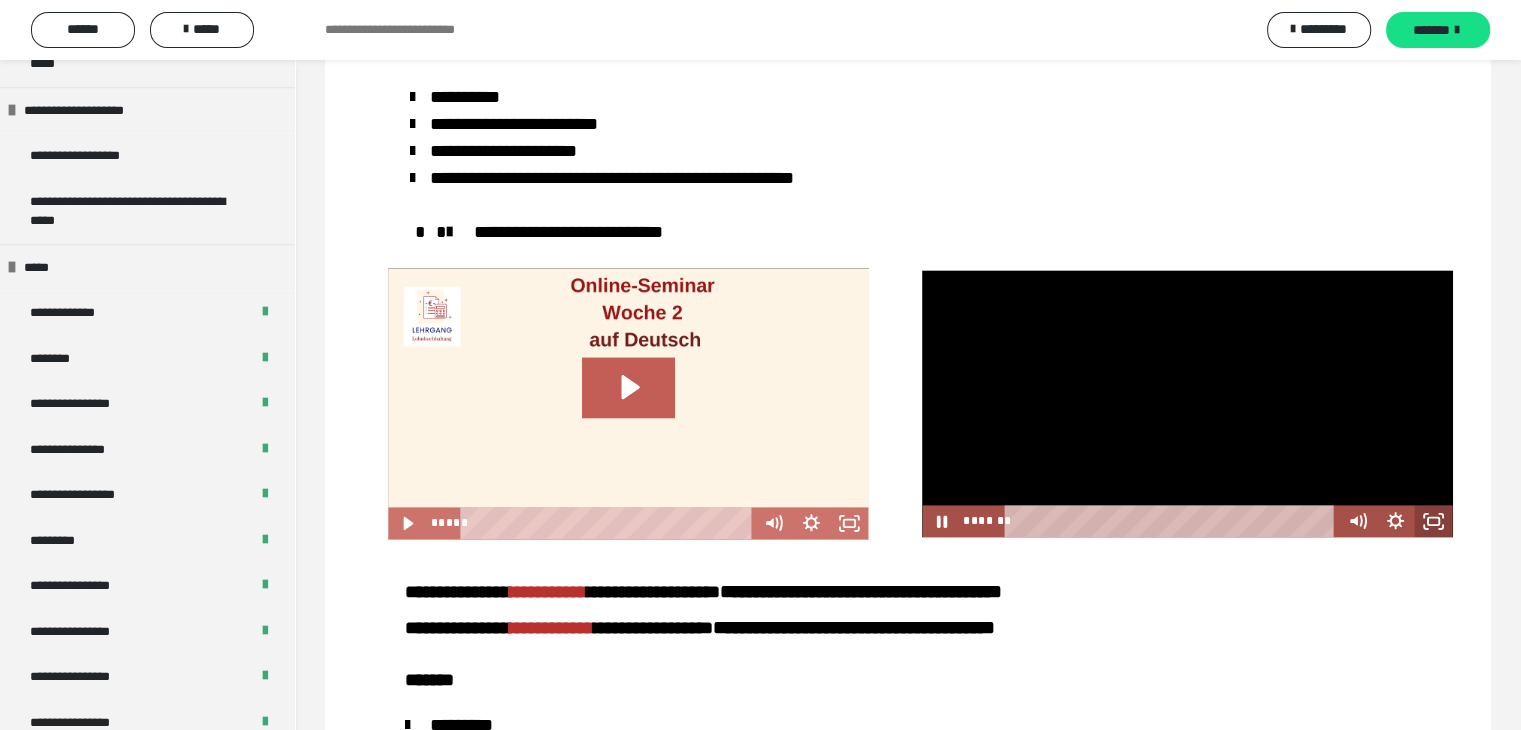 click 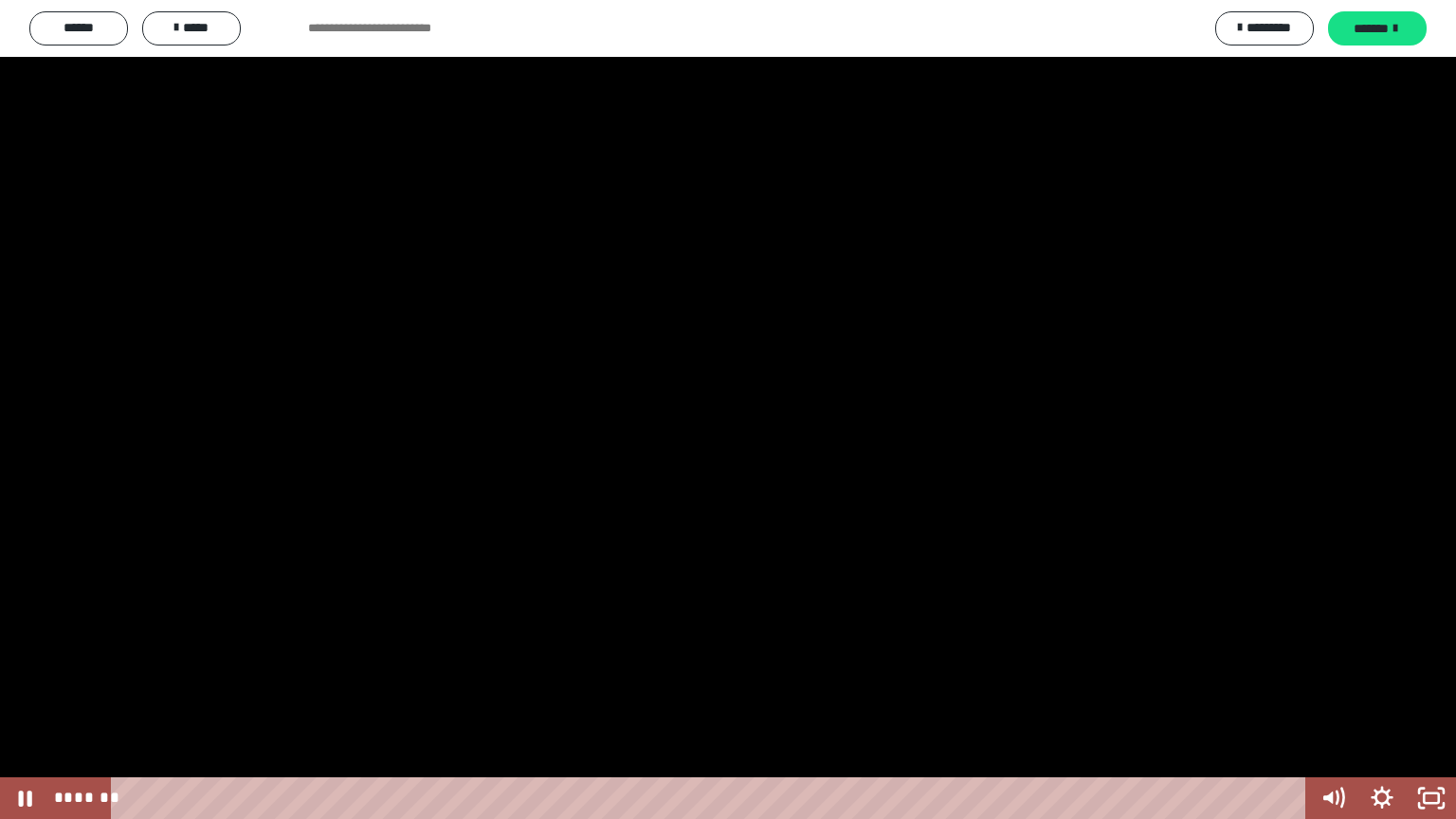 click at bounding box center (728, 410) 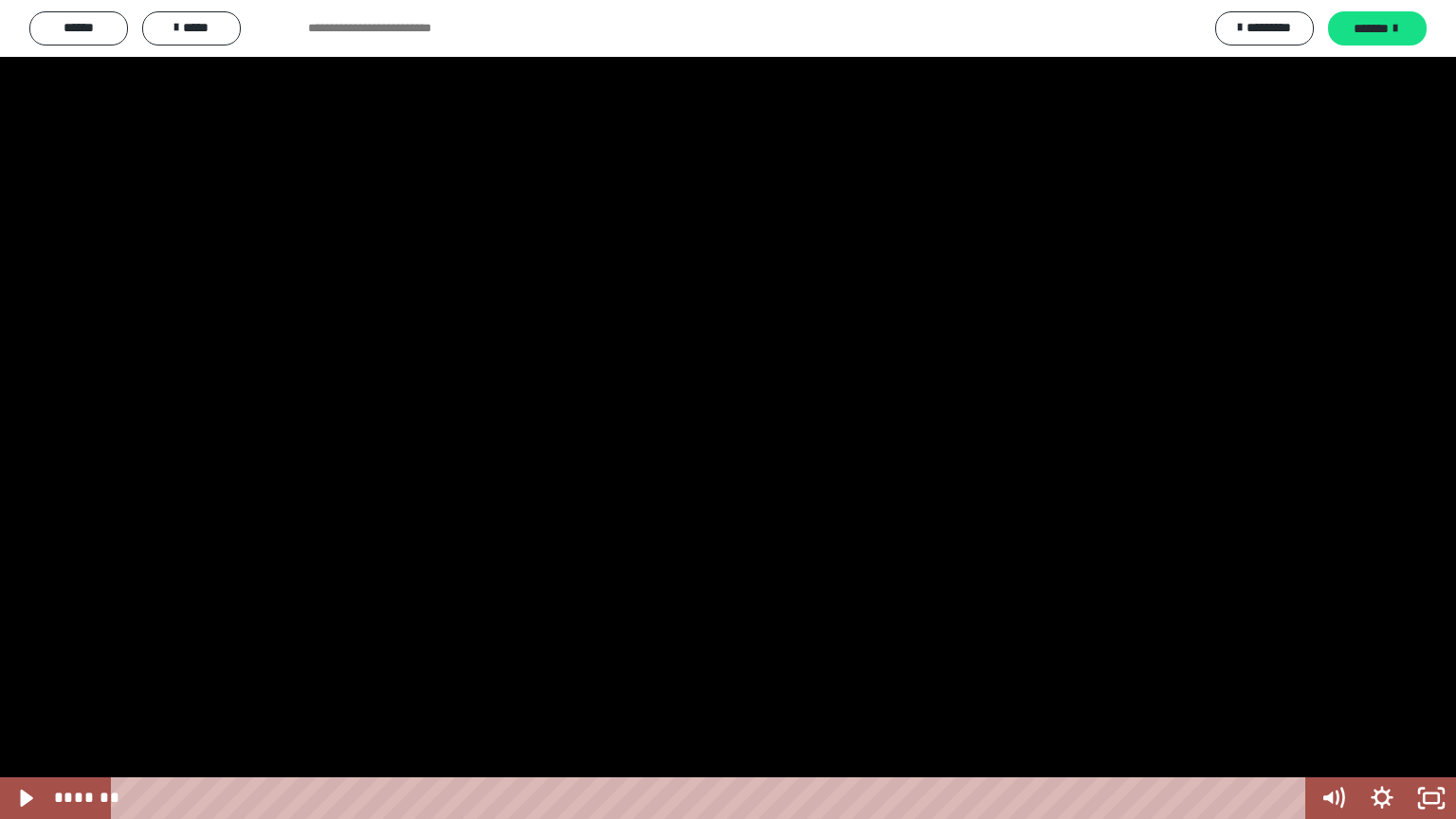 click at bounding box center (728, 410) 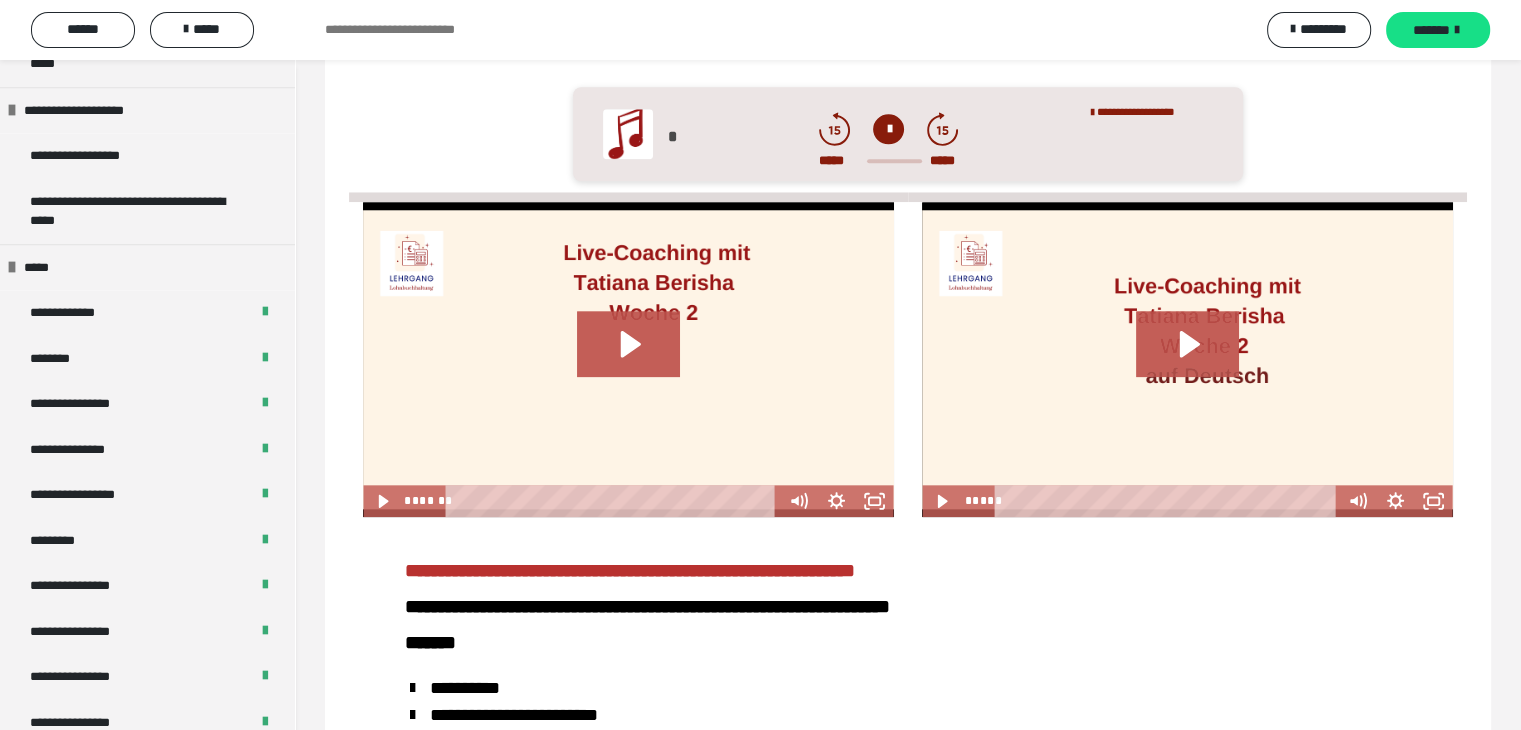 scroll, scrollTop: 2000, scrollLeft: 0, axis: vertical 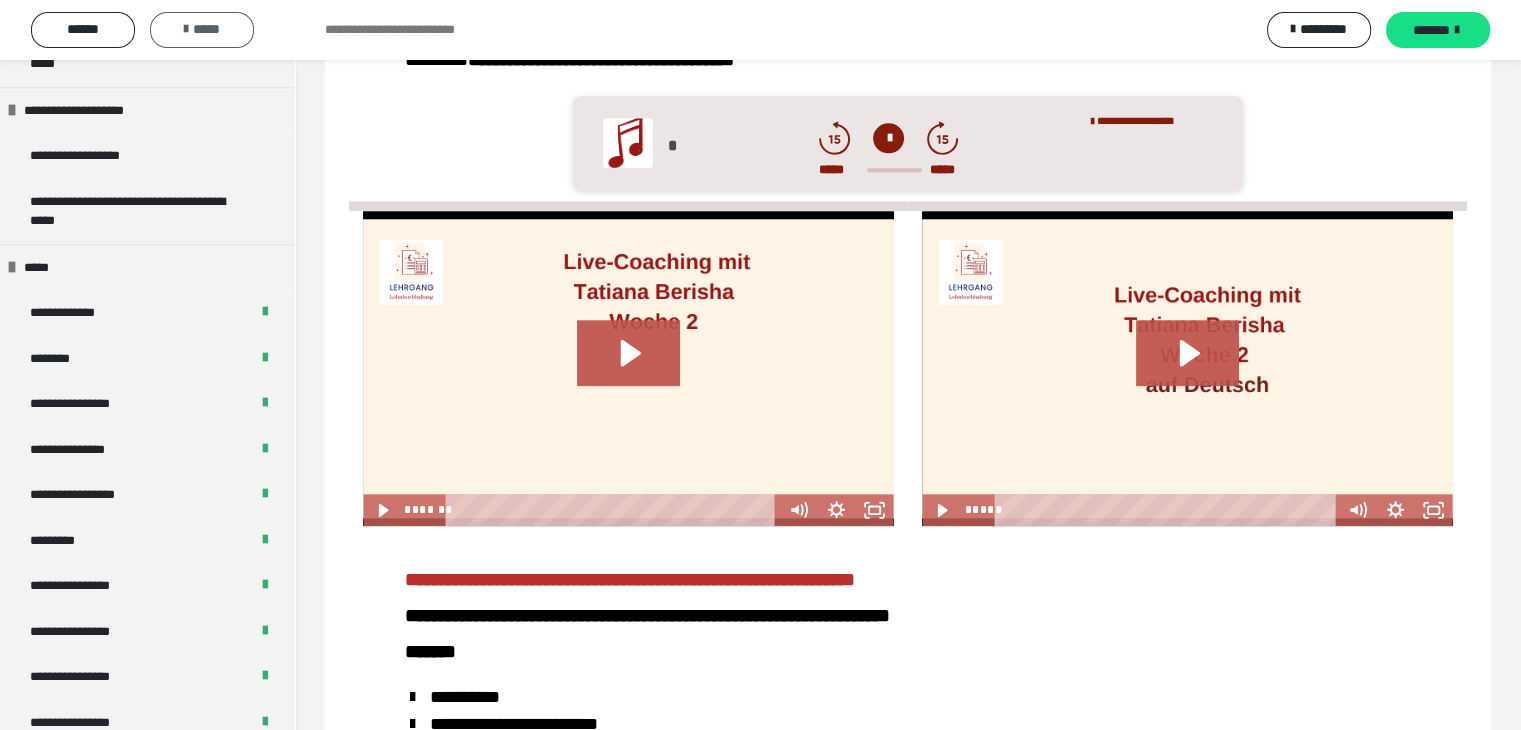 click on "*****" at bounding box center (202, 29) 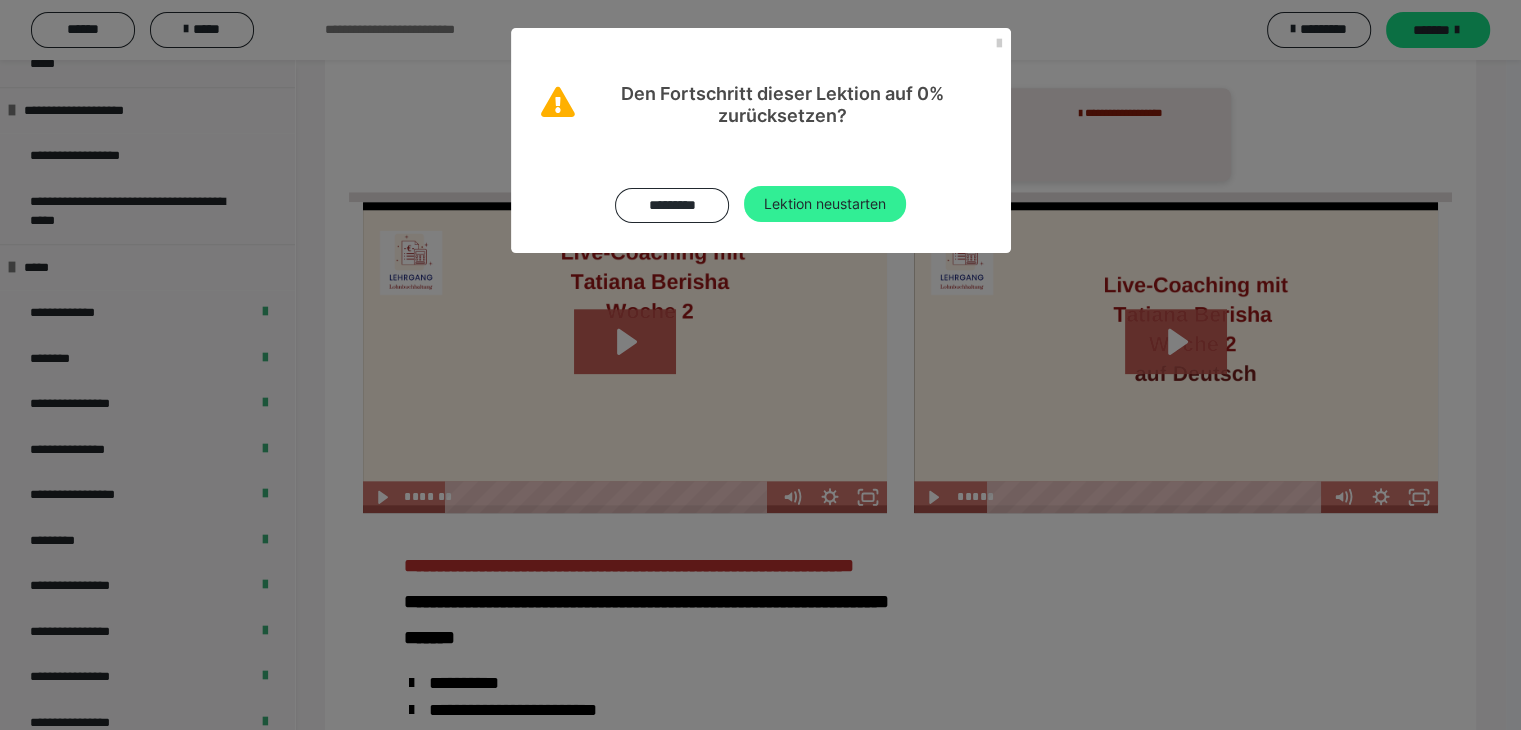 click on "Lektion neustarten" at bounding box center (825, 204) 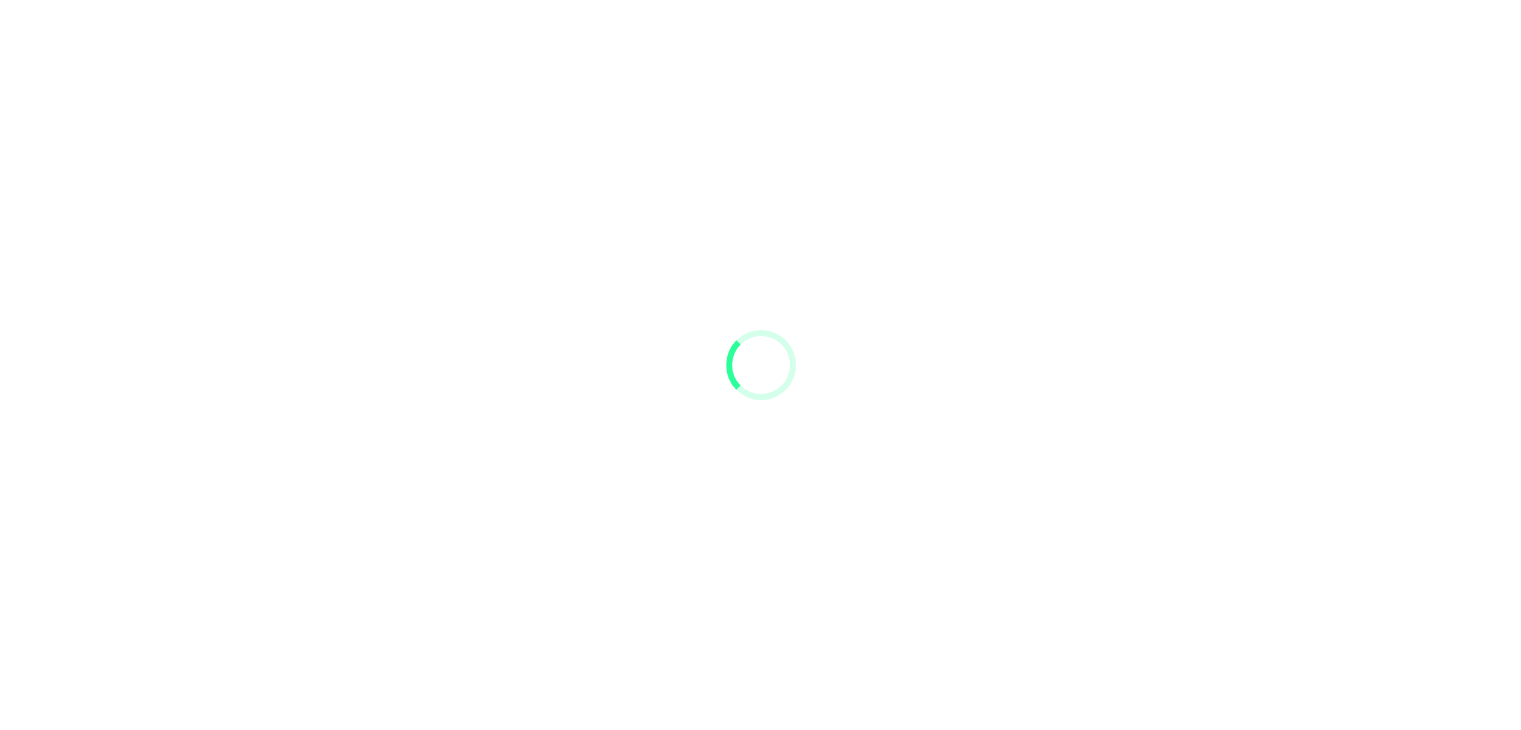 scroll, scrollTop: 0, scrollLeft: 0, axis: both 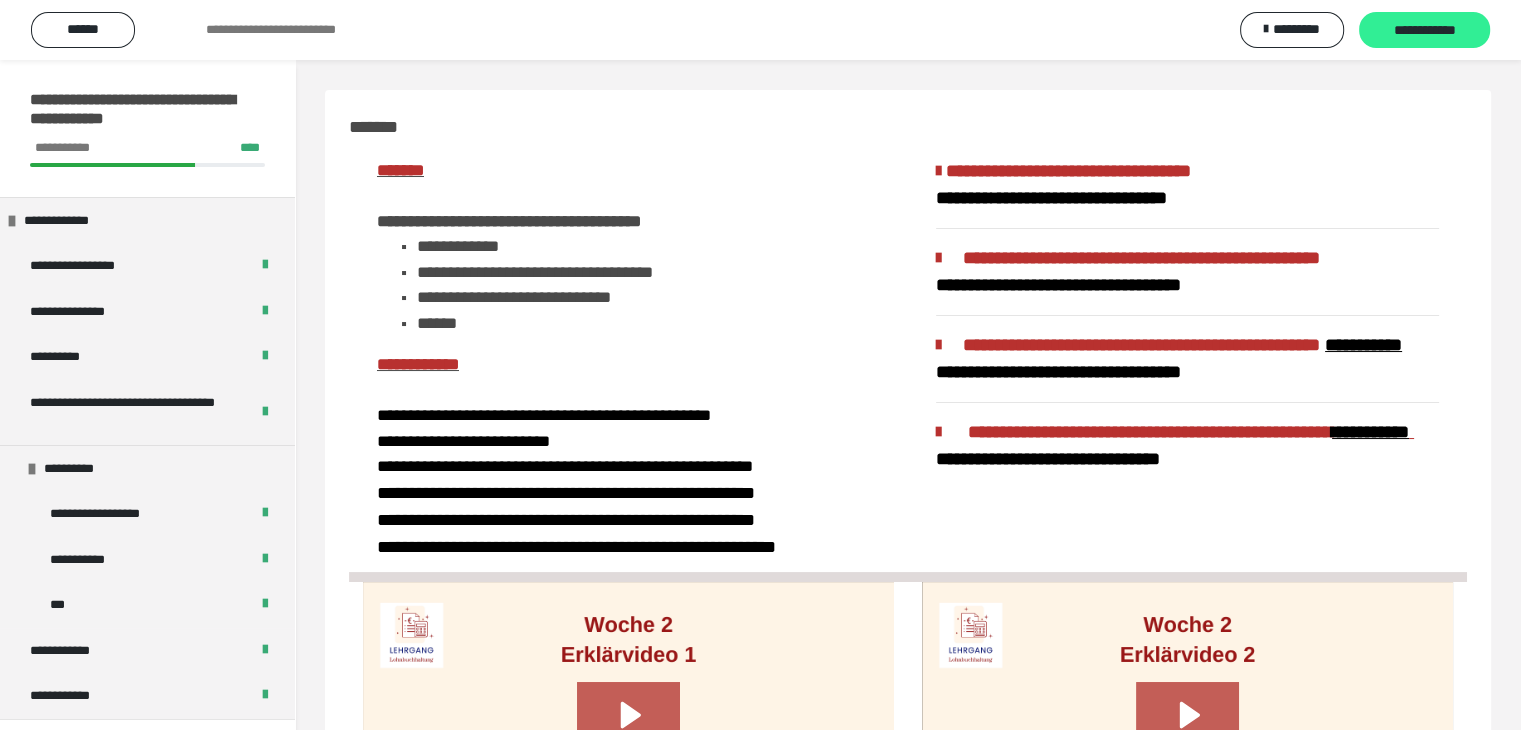 click on "**********" at bounding box center (1424, 31) 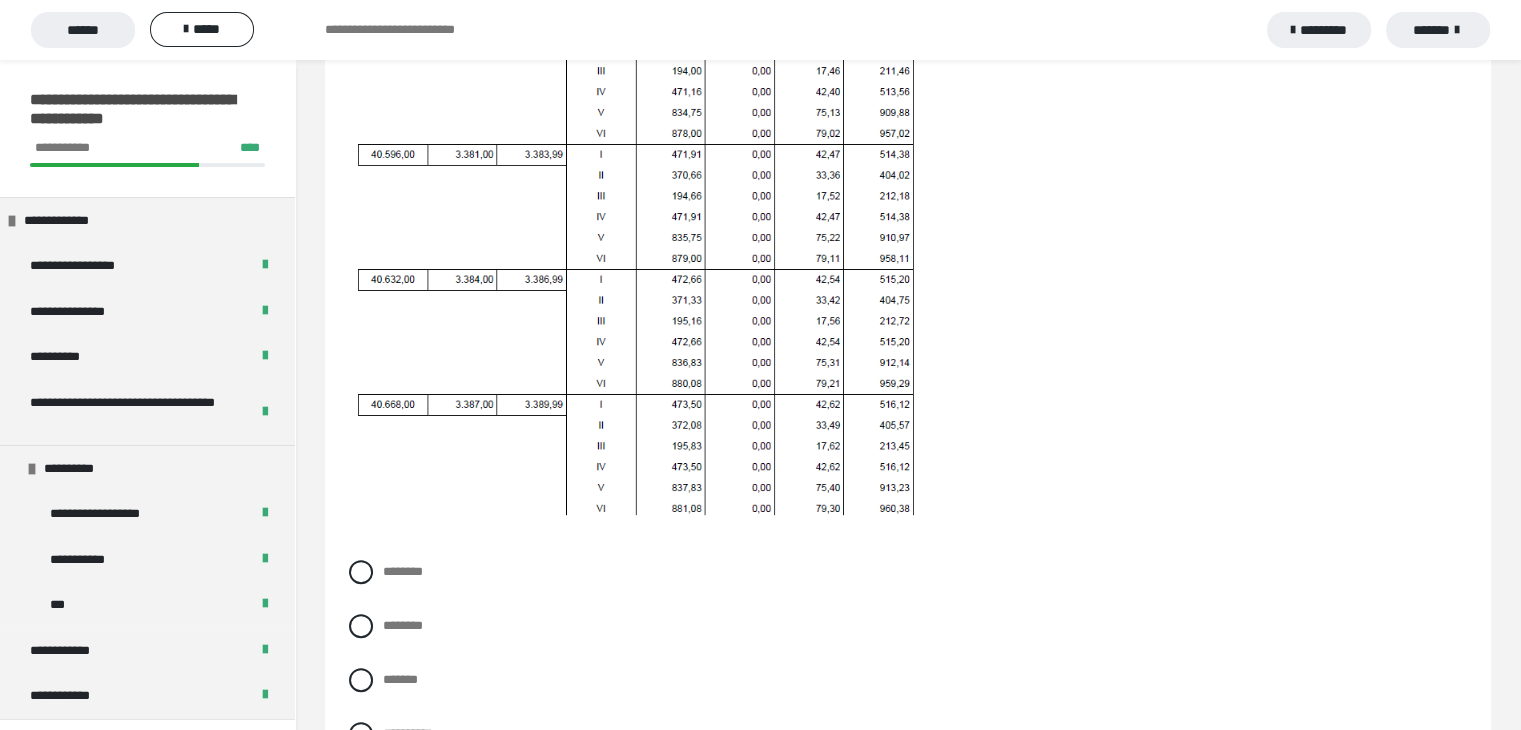 scroll, scrollTop: 800, scrollLeft: 0, axis: vertical 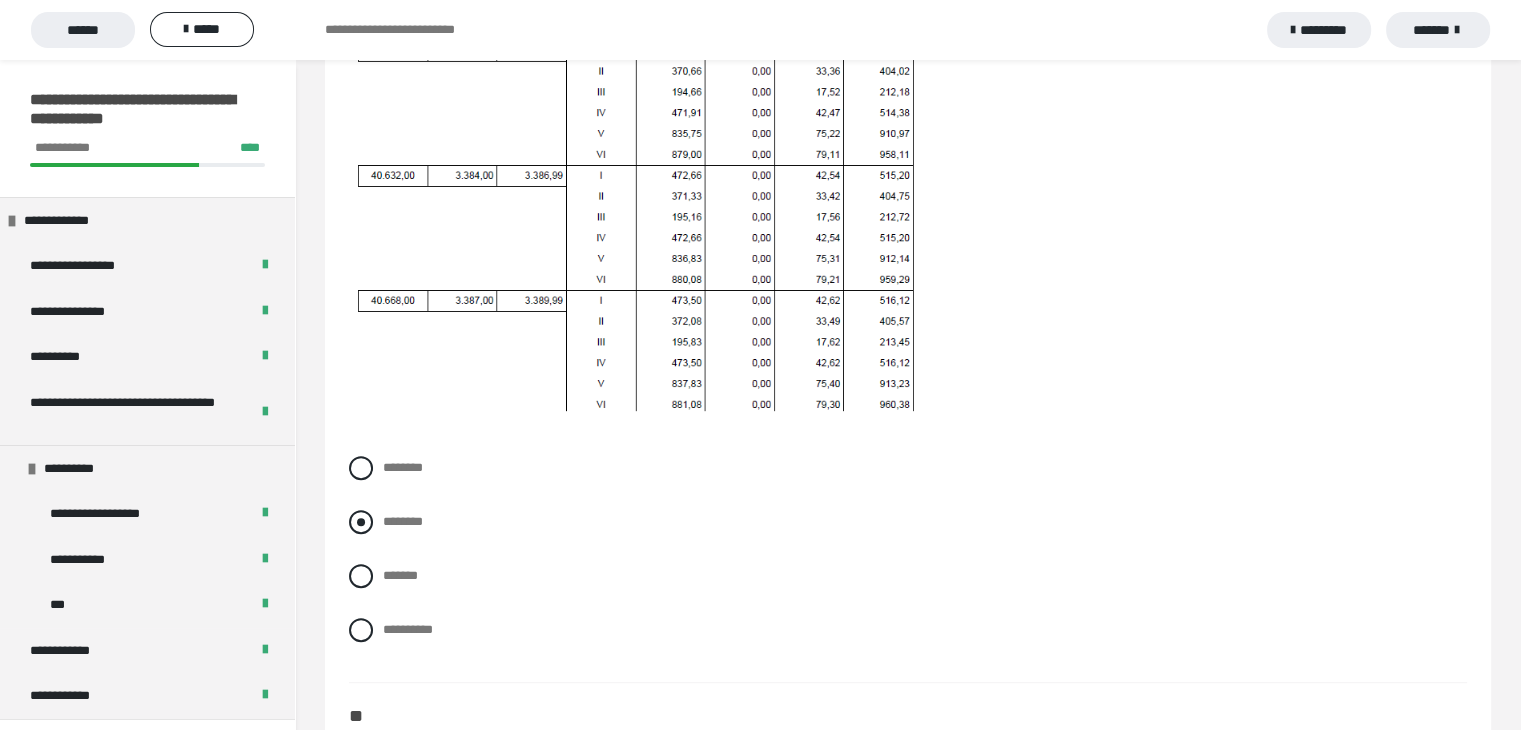click at bounding box center (361, 522) 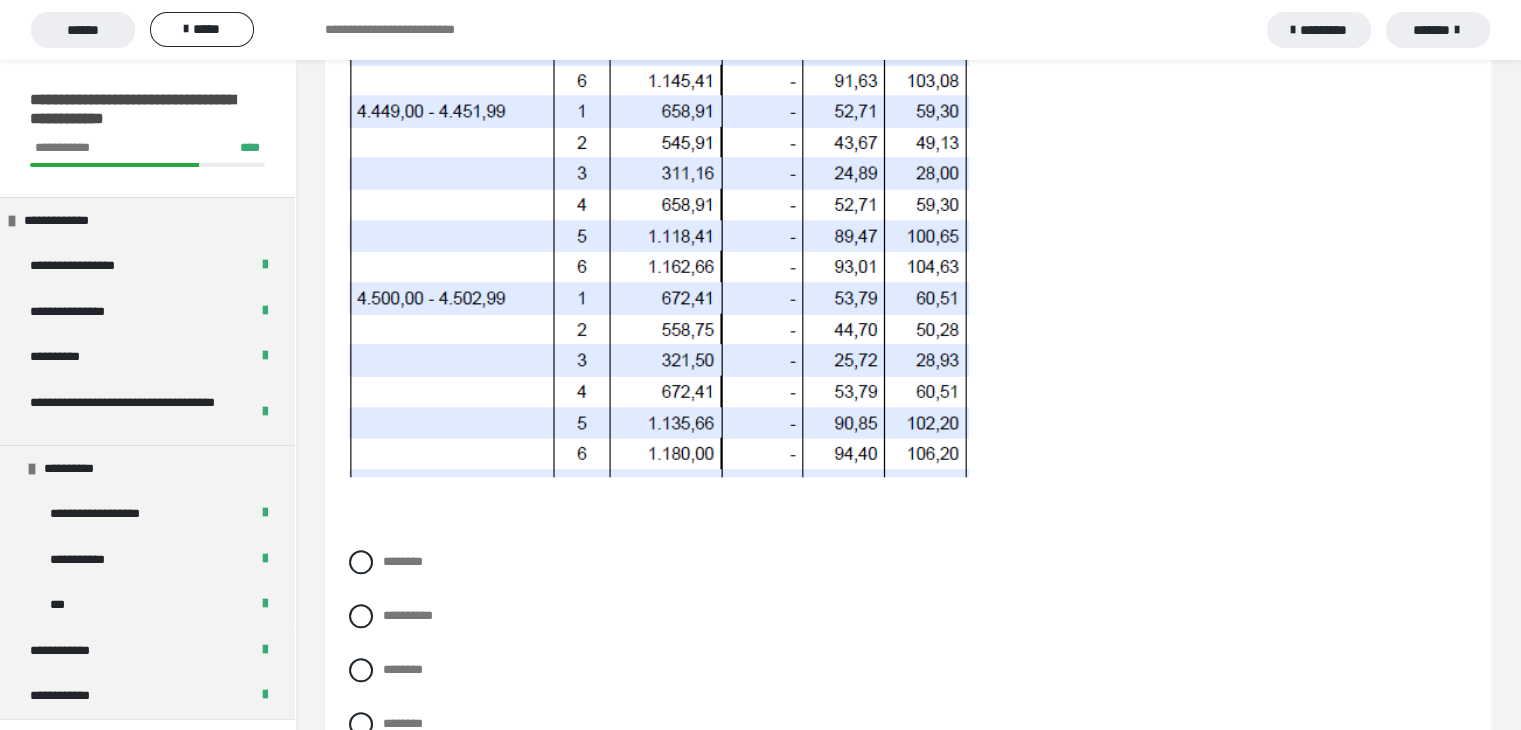 scroll, scrollTop: 1900, scrollLeft: 0, axis: vertical 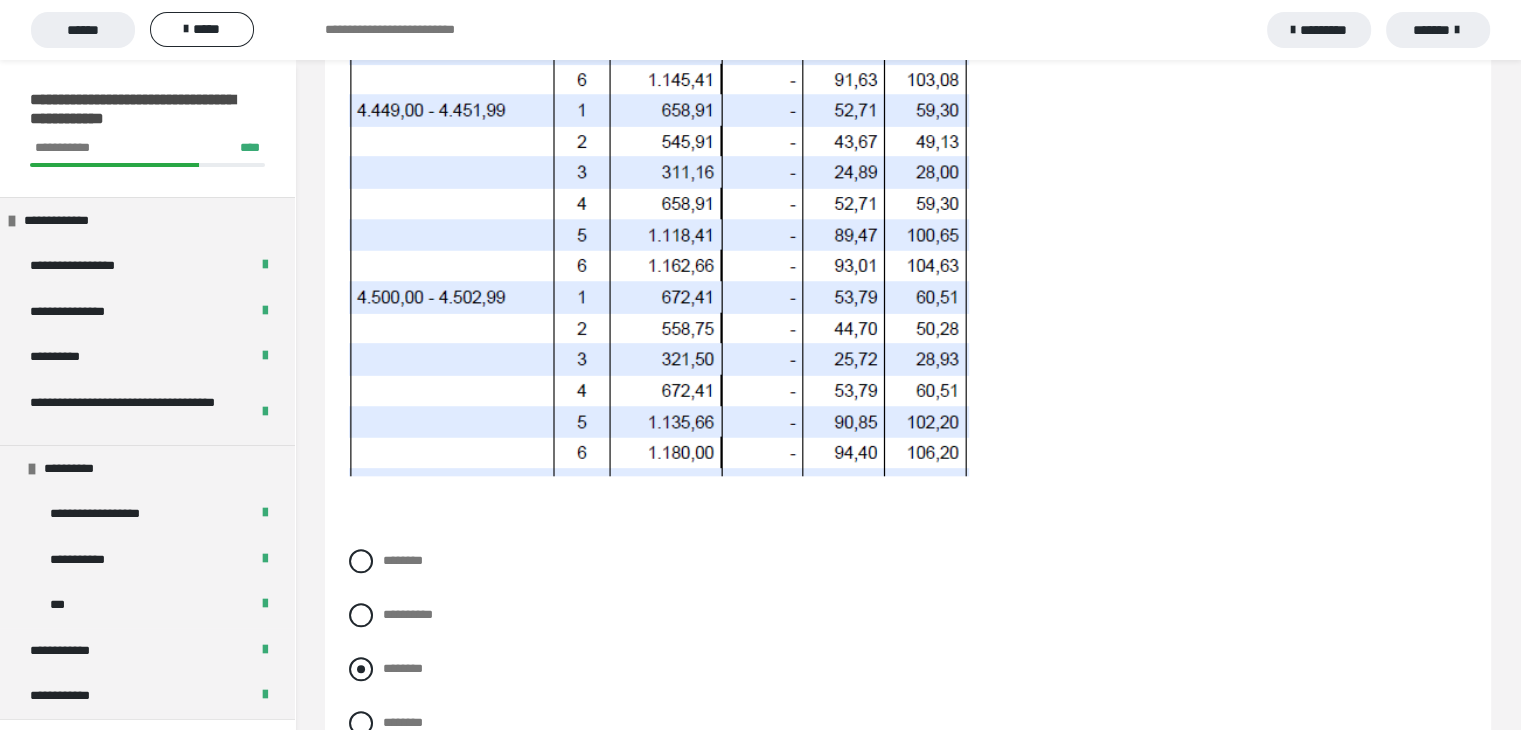 click at bounding box center [361, 669] 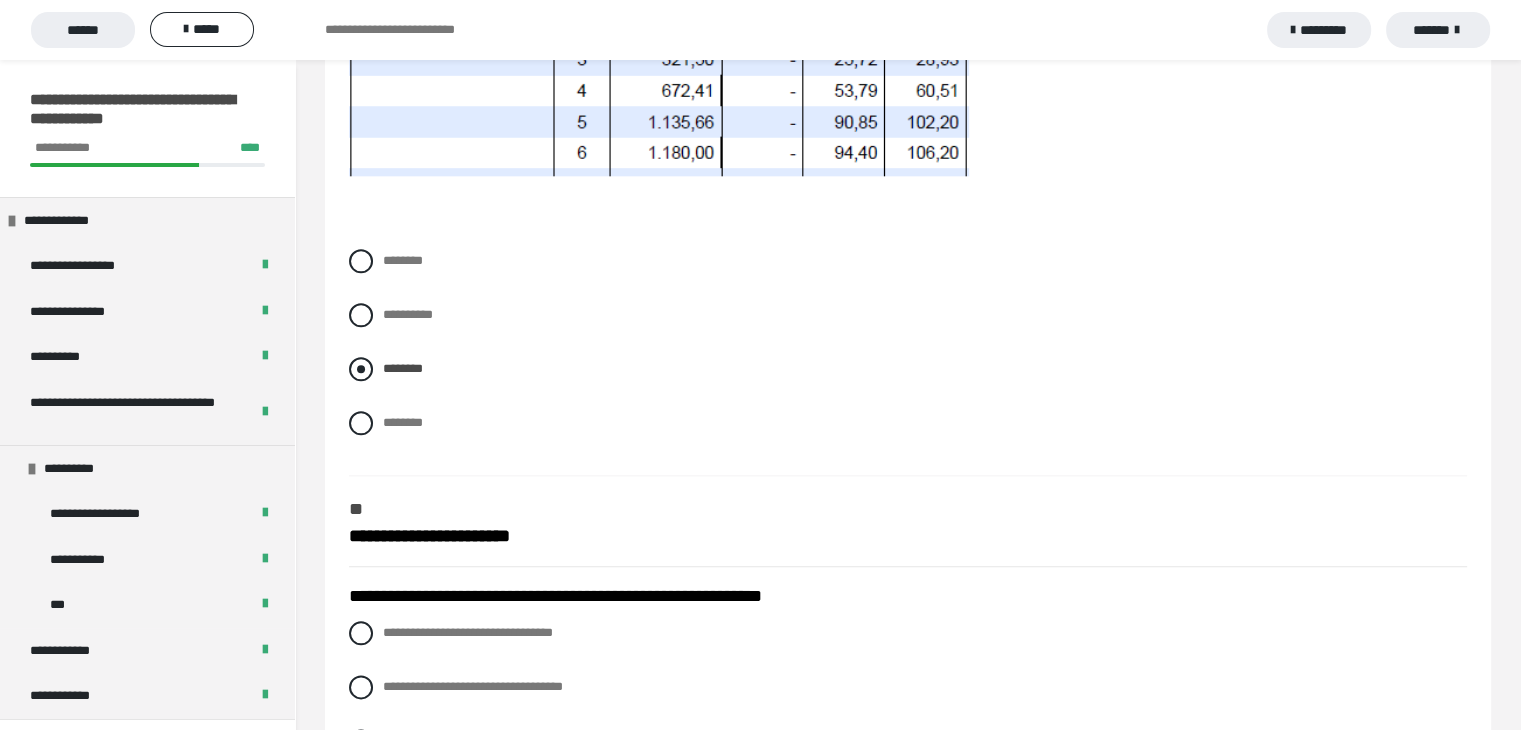 scroll, scrollTop: 2300, scrollLeft: 0, axis: vertical 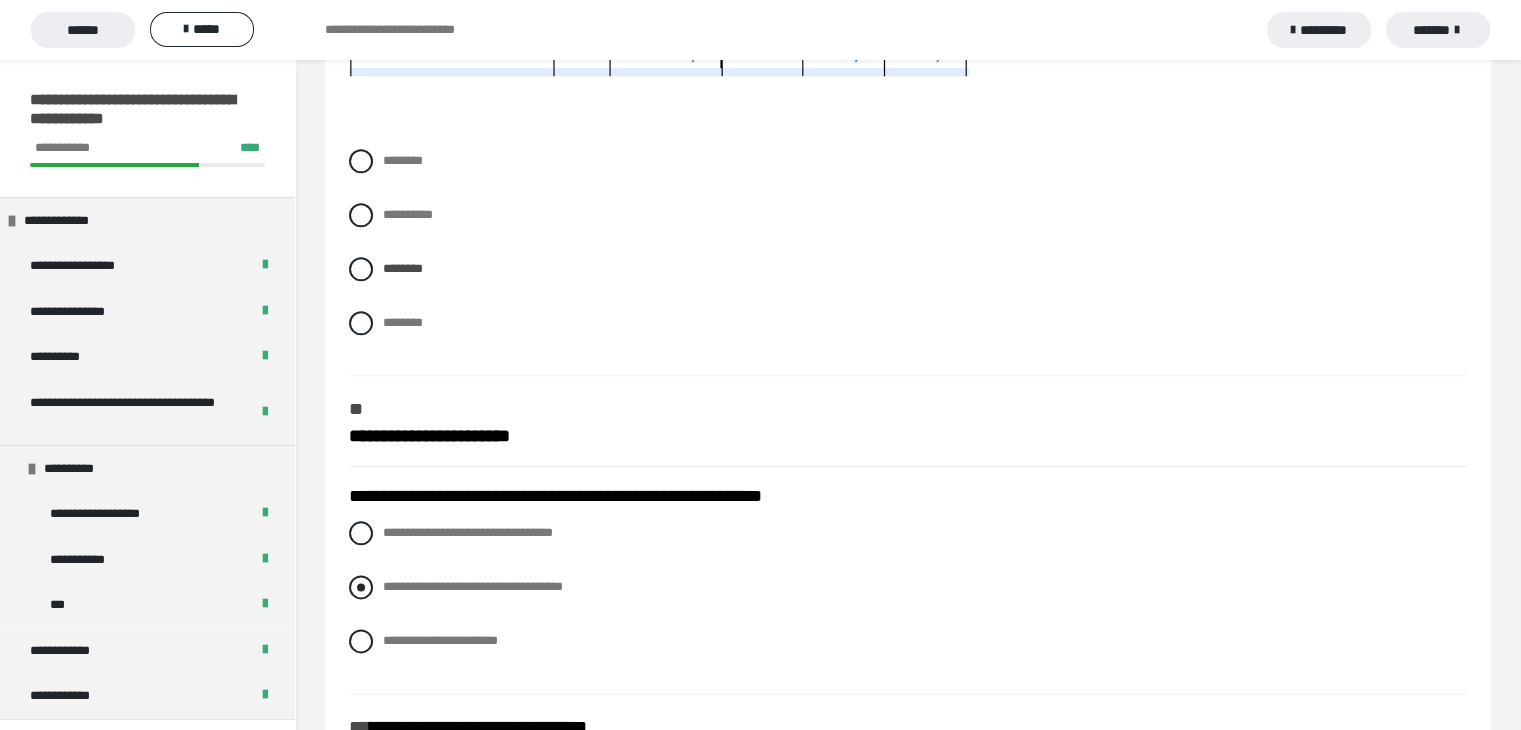 click at bounding box center [361, 587] 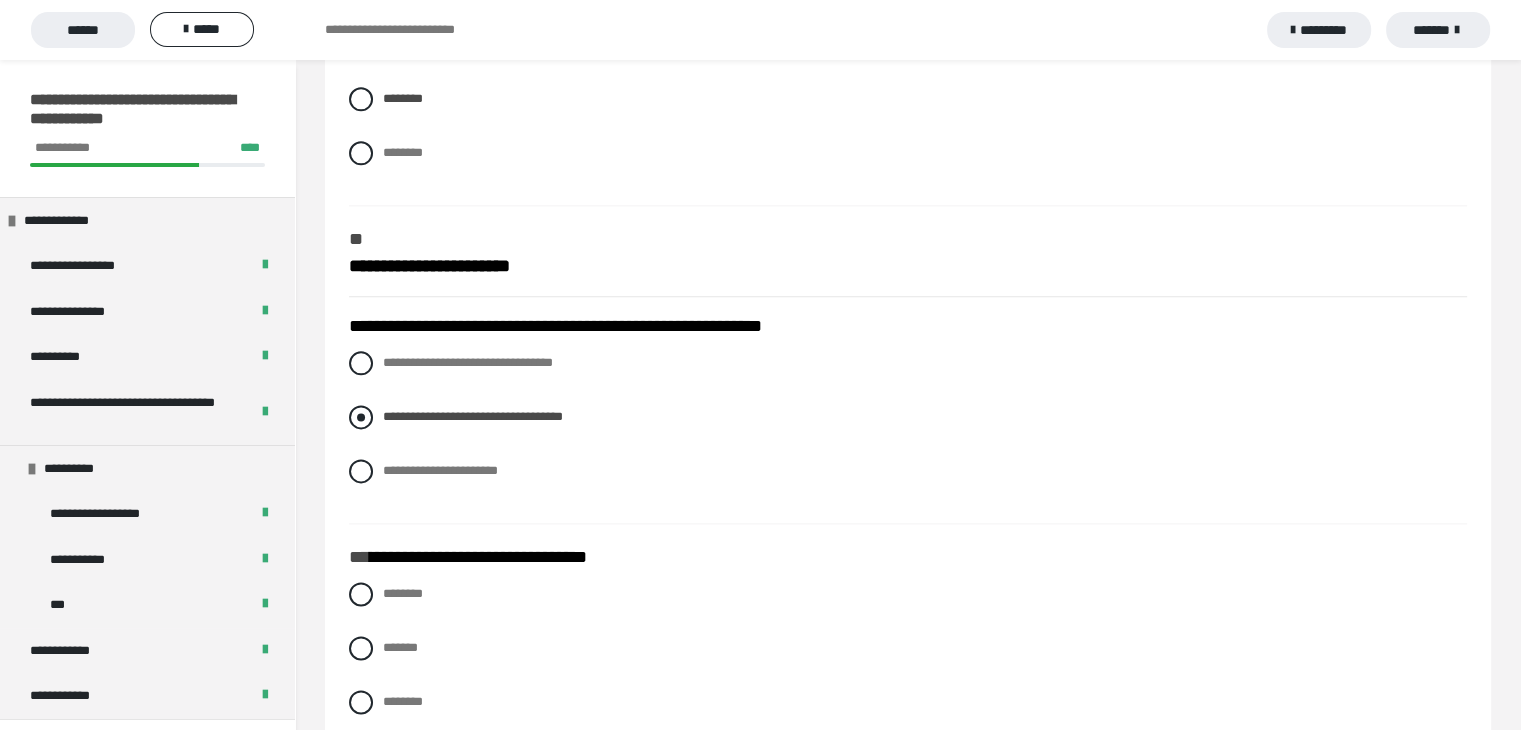 scroll, scrollTop: 2500, scrollLeft: 0, axis: vertical 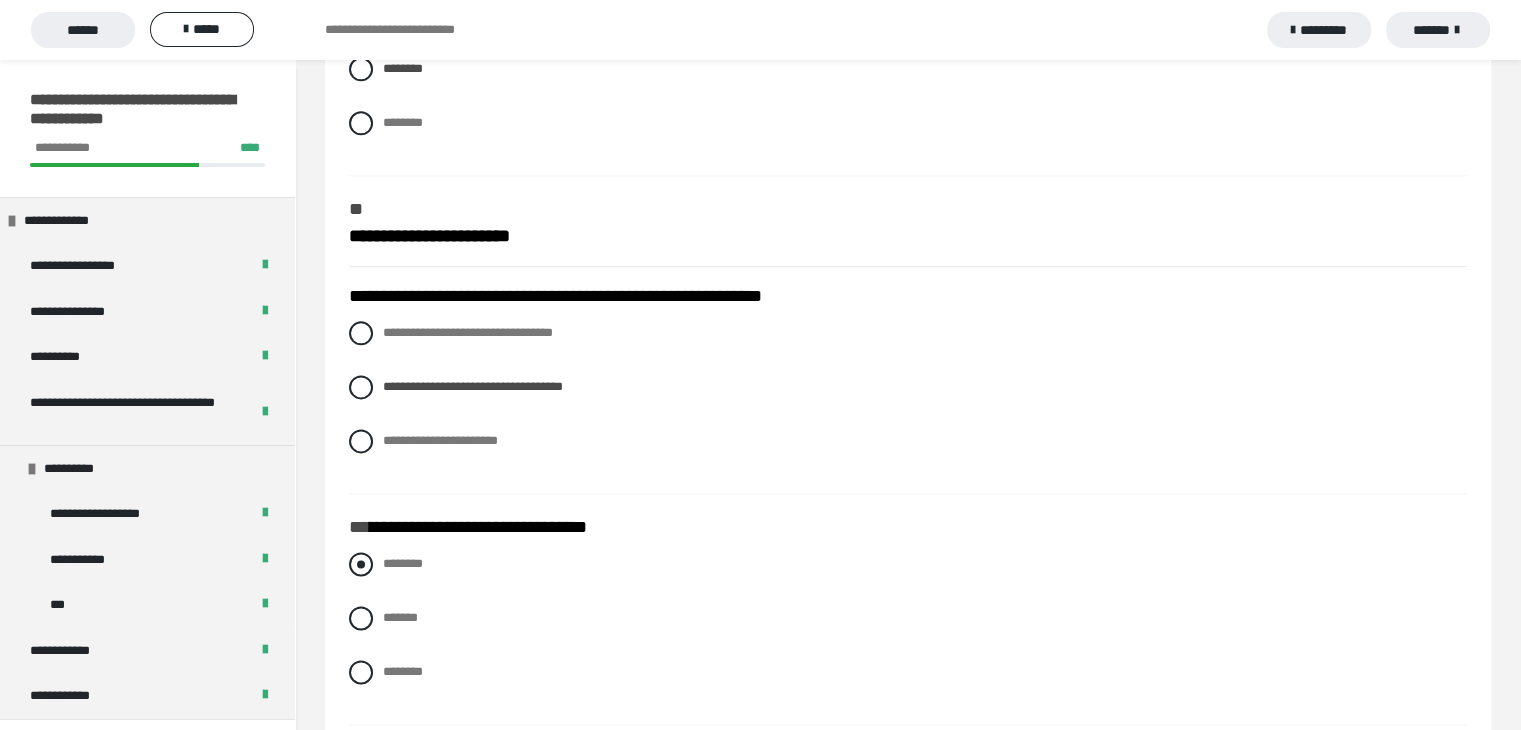 click at bounding box center (361, 564) 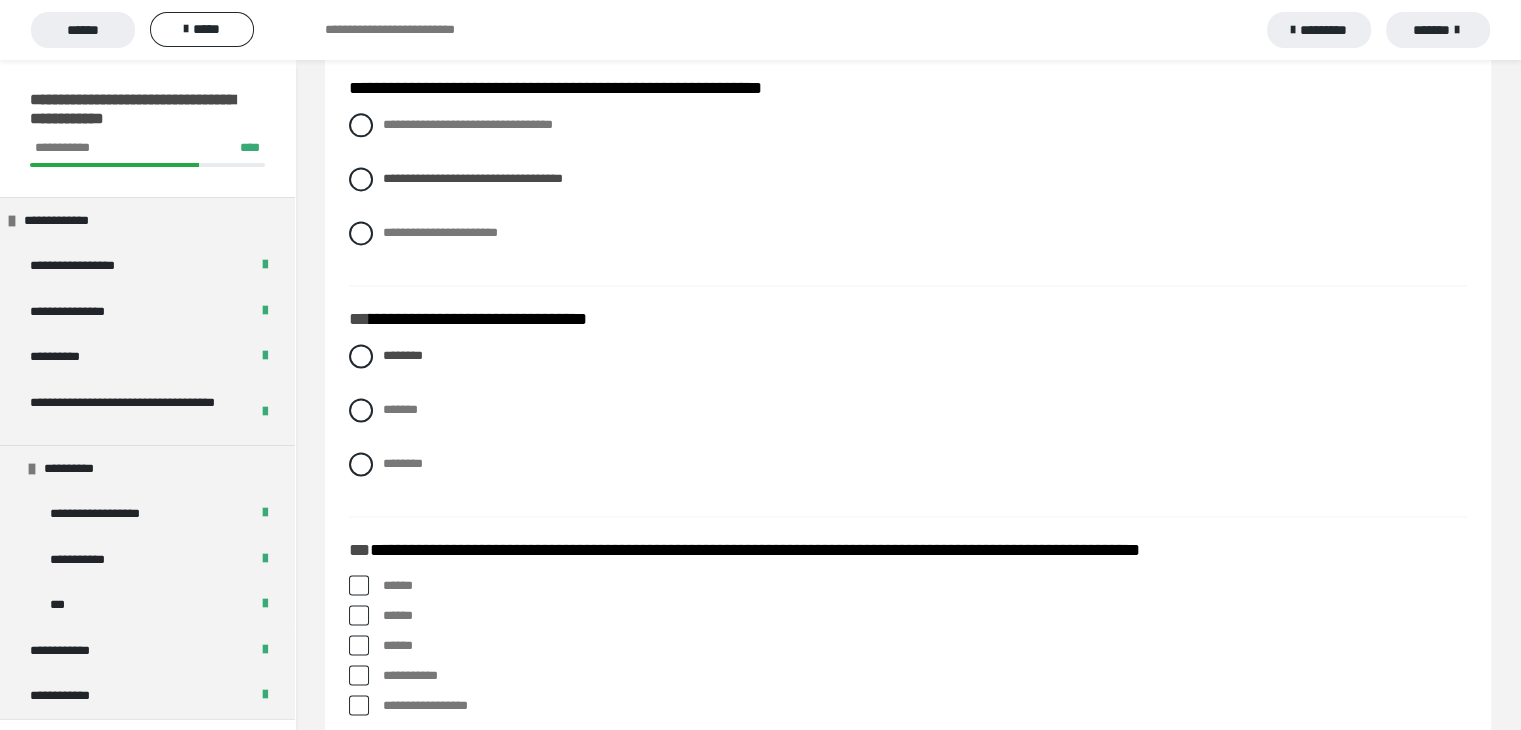 scroll, scrollTop: 2800, scrollLeft: 0, axis: vertical 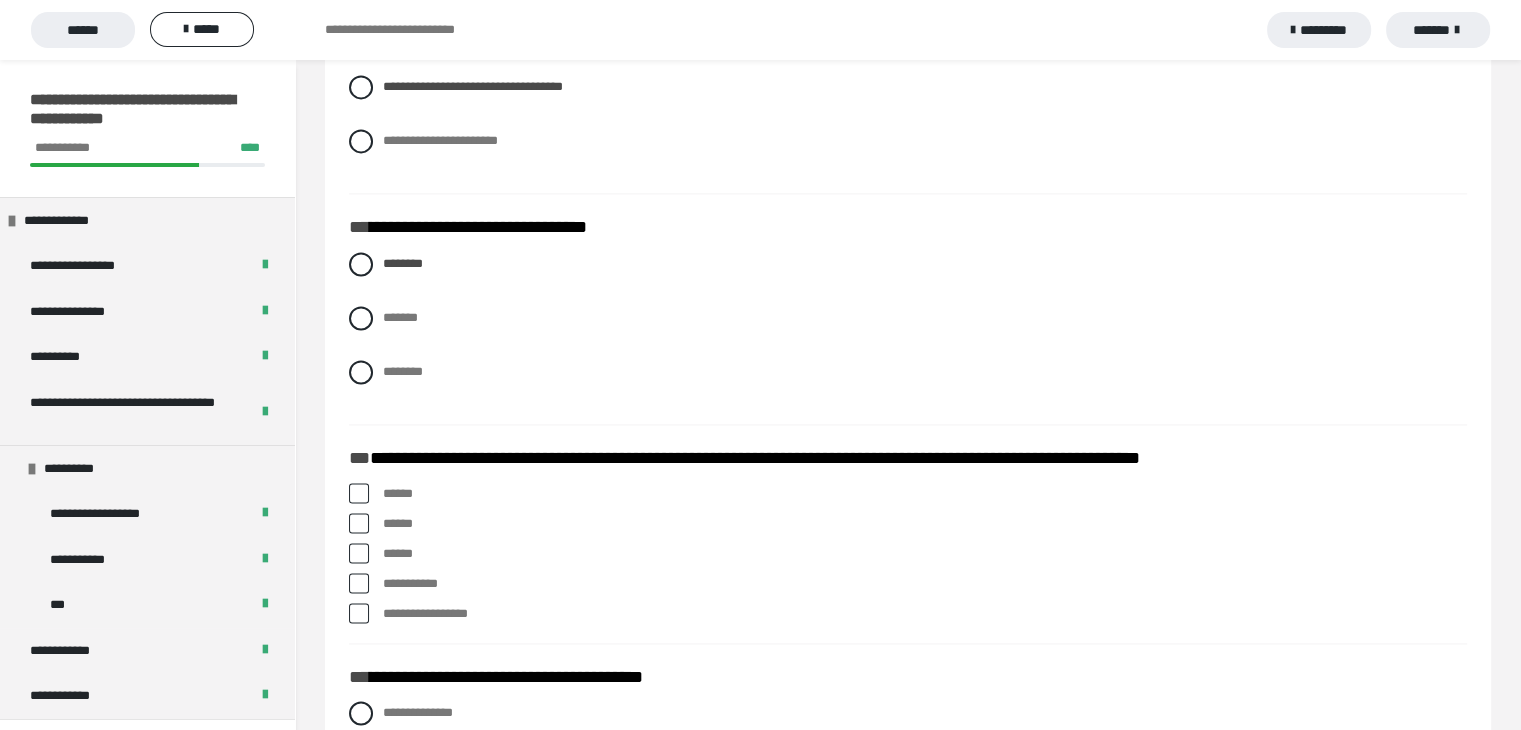 click at bounding box center [359, 493] 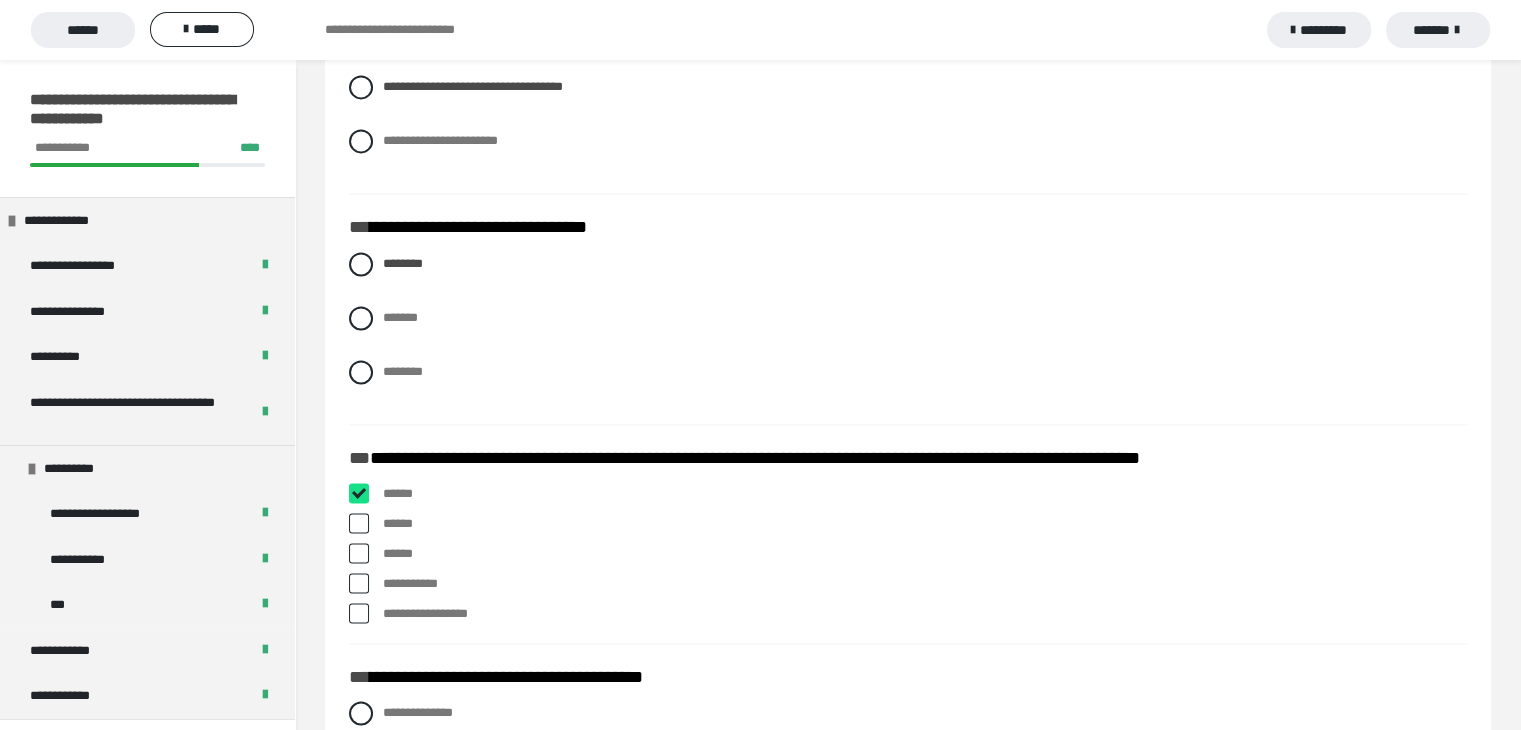 checkbox on "****" 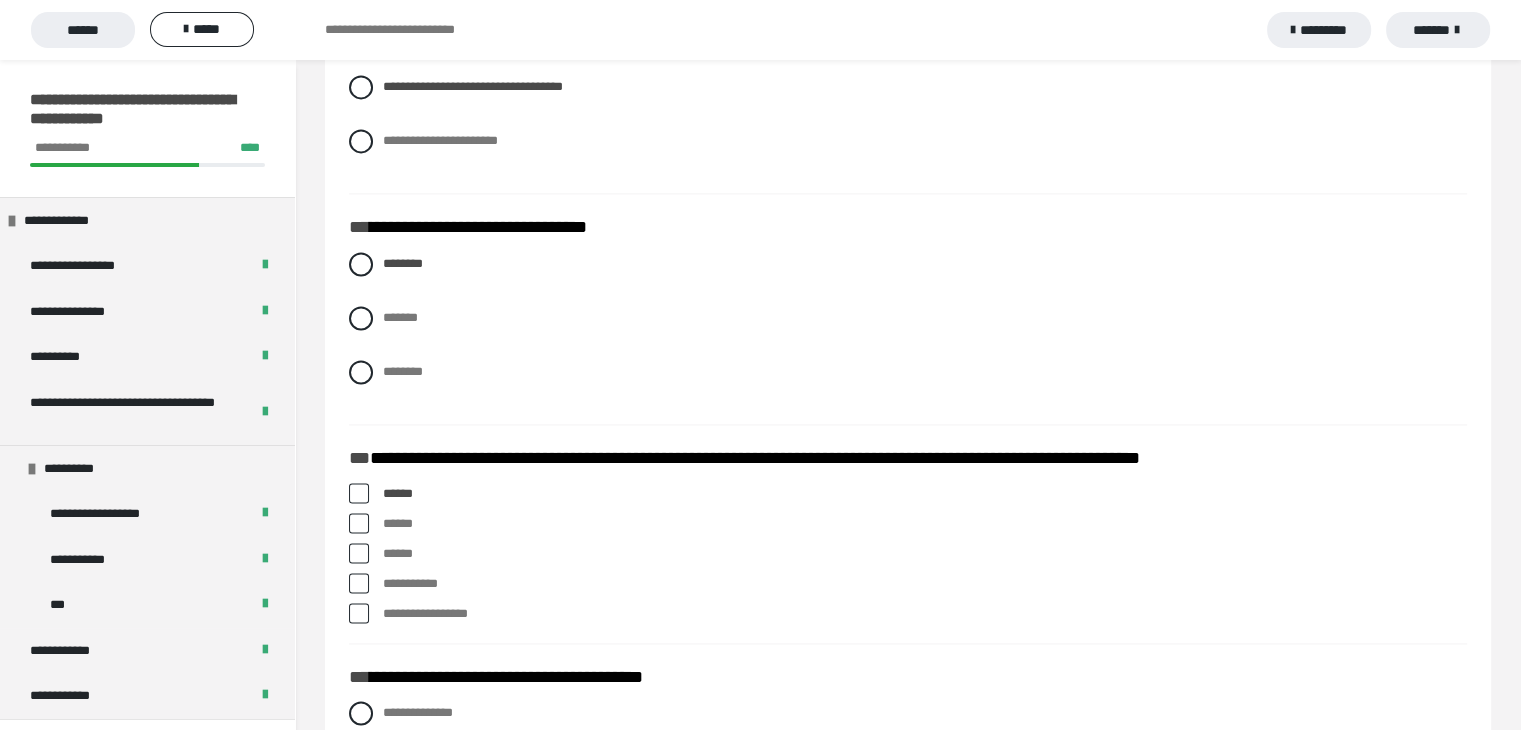 click at bounding box center [359, 523] 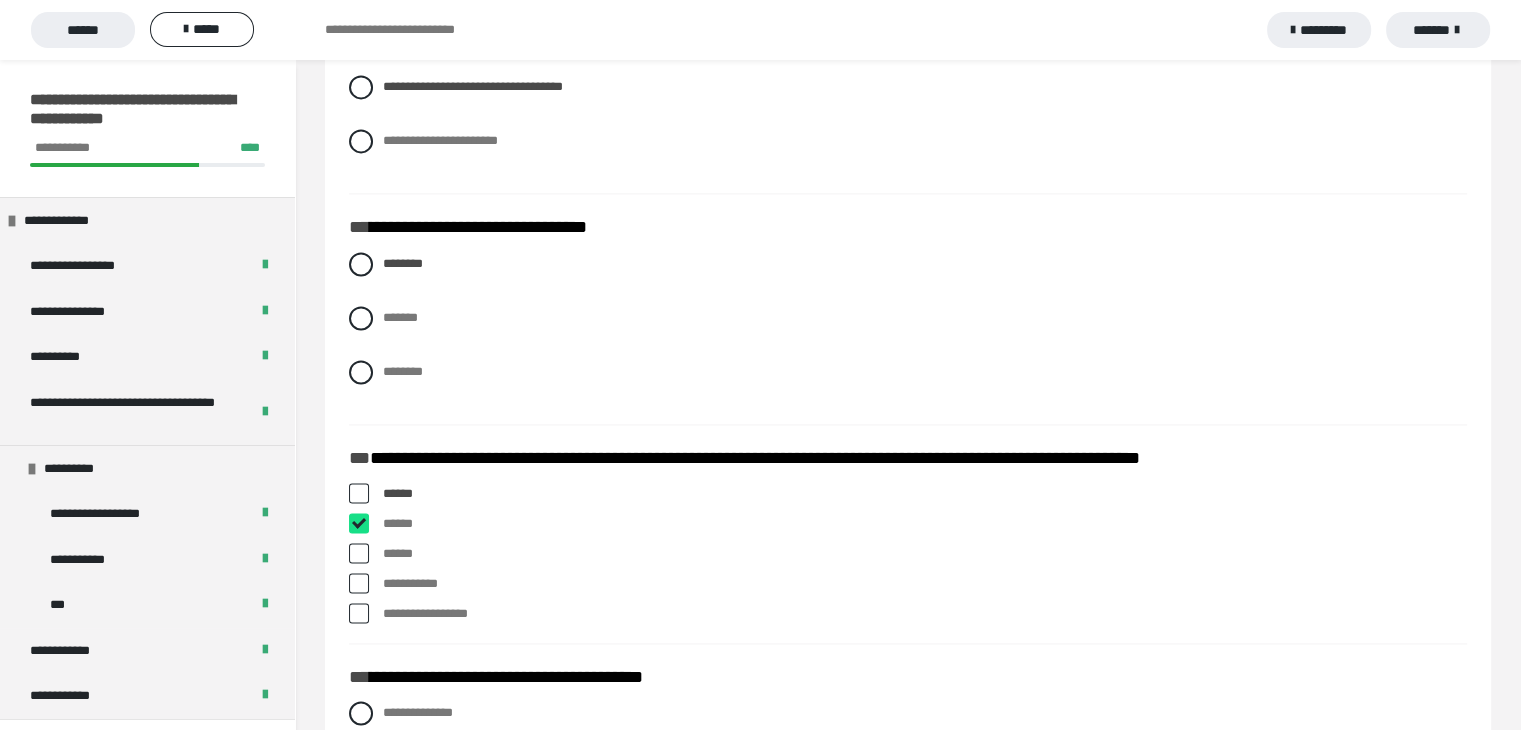 checkbox on "****" 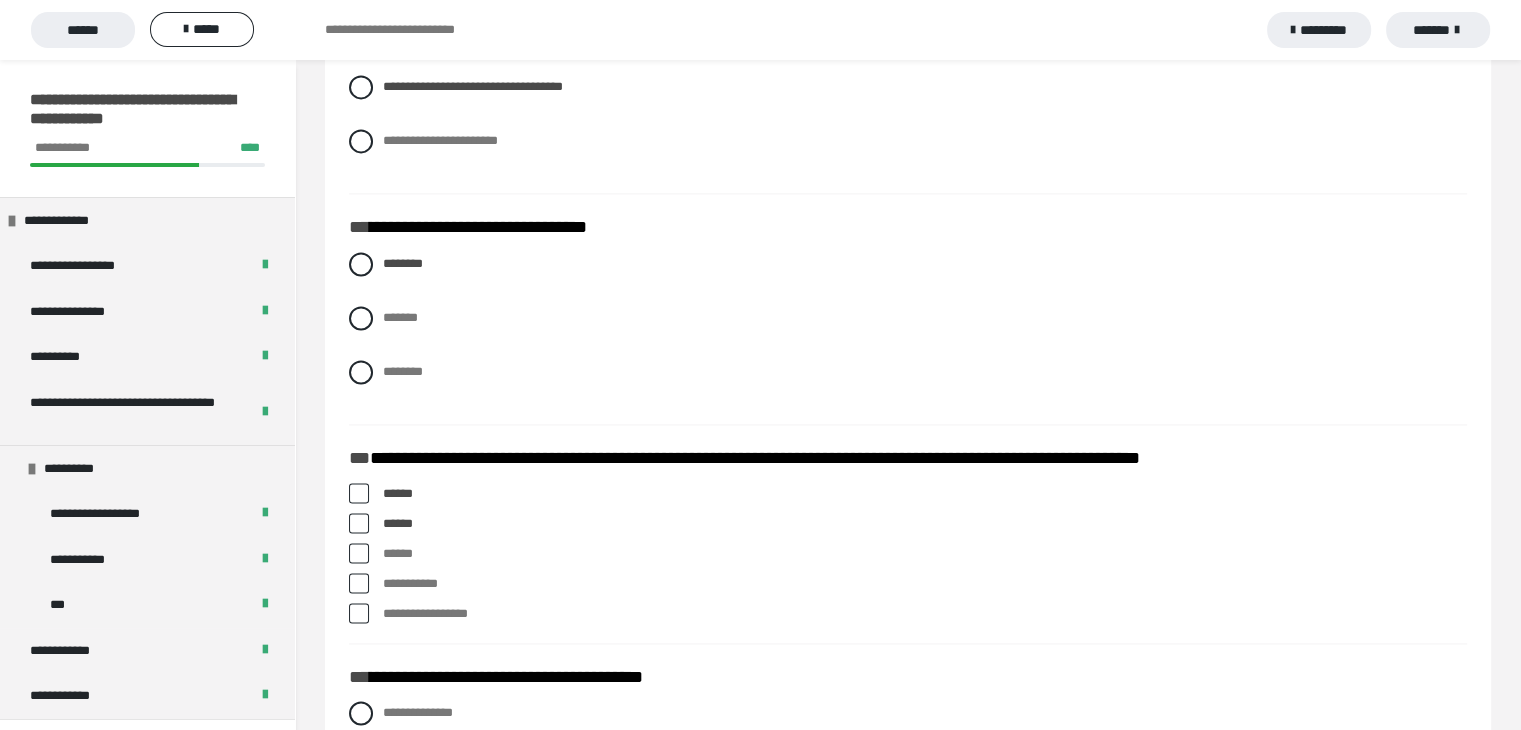 drag, startPoint x: 360, startPoint y: 583, endPoint x: 398, endPoint y: 585, distance: 38.052597 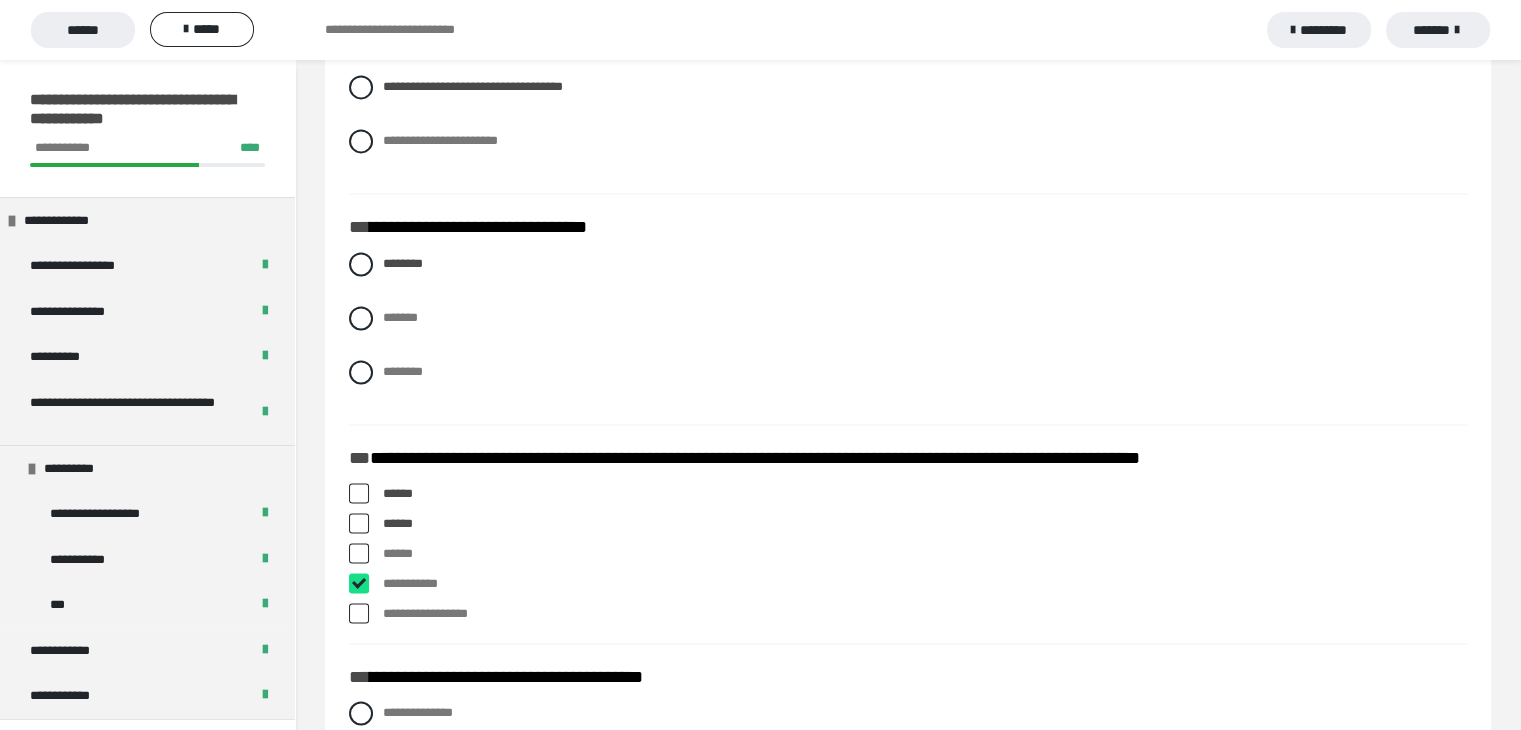 checkbox on "****" 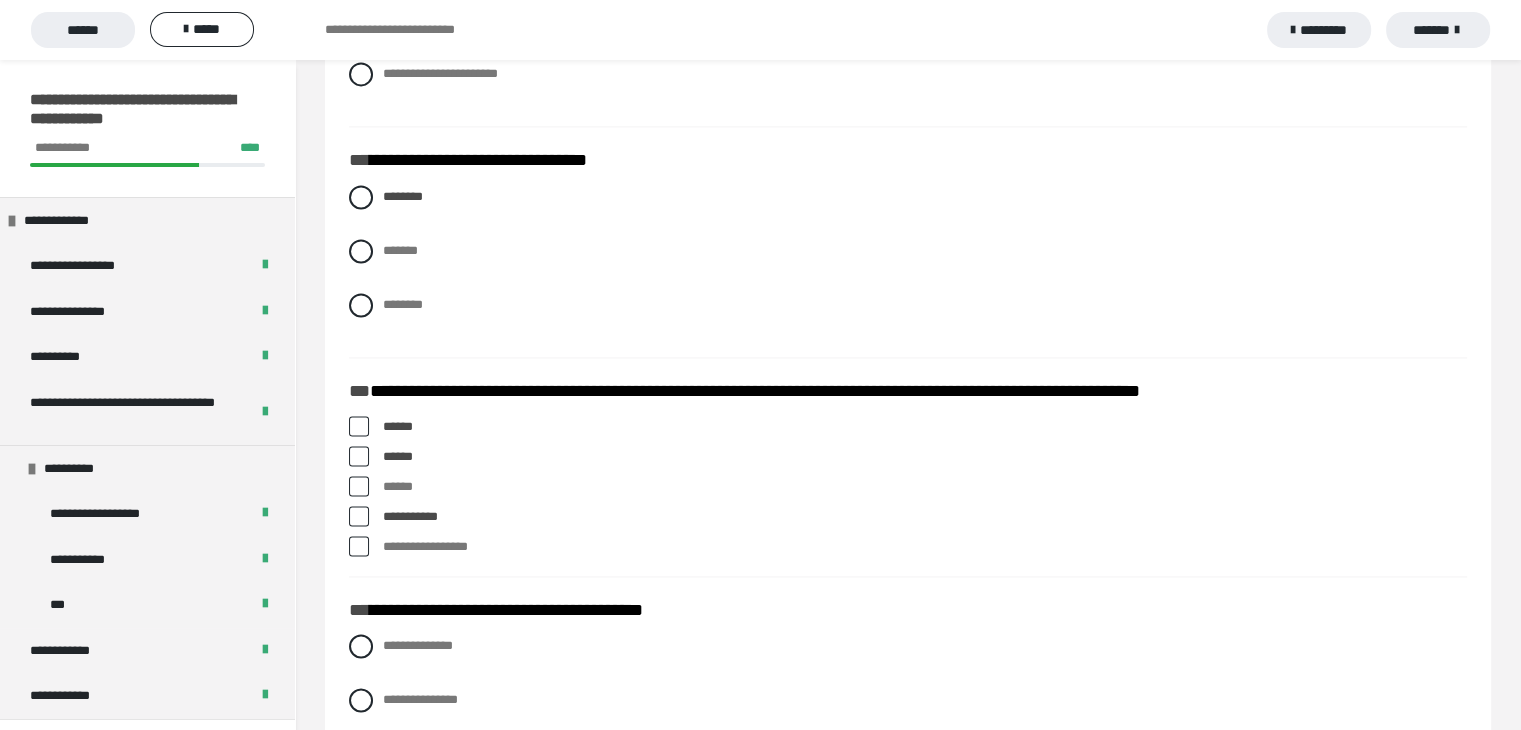 scroll, scrollTop: 2900, scrollLeft: 0, axis: vertical 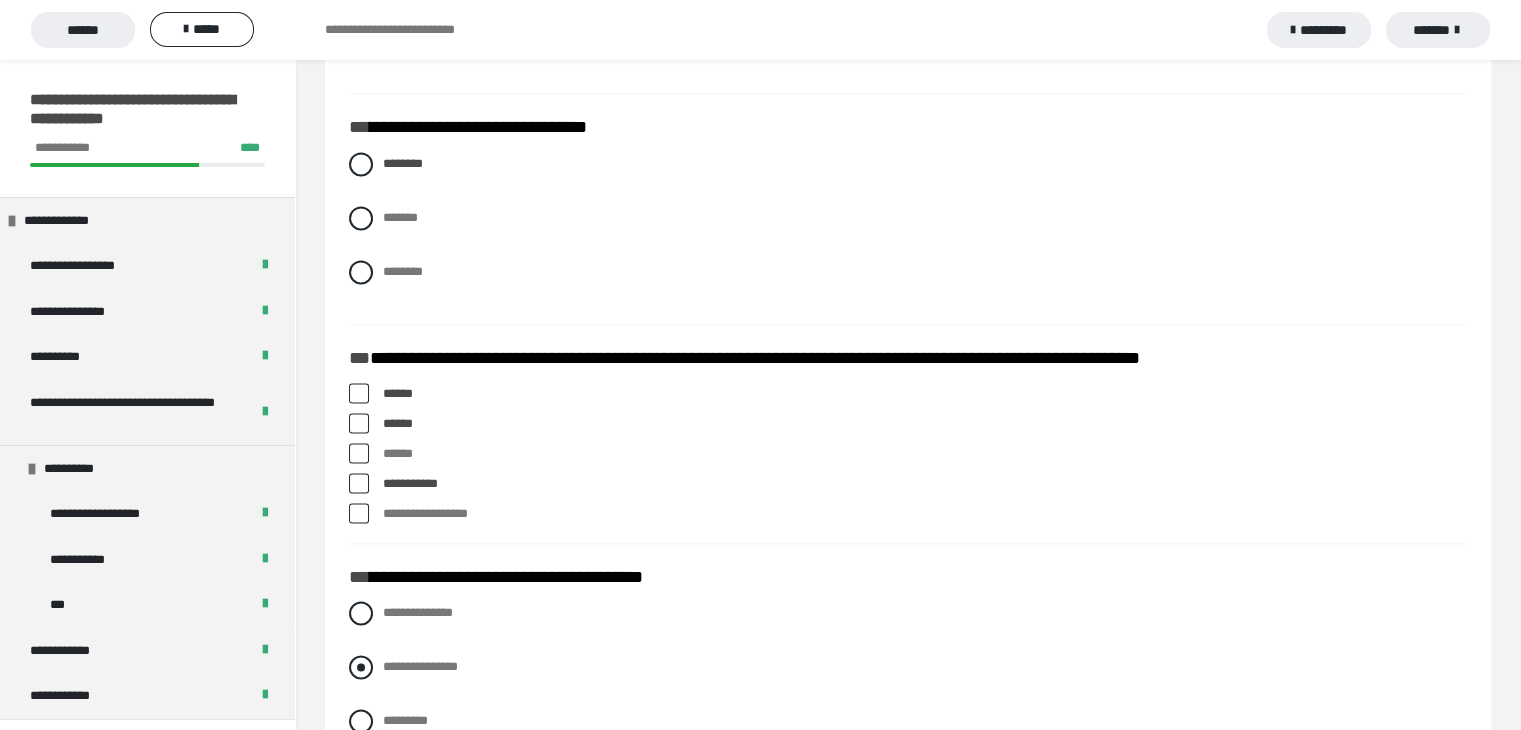 drag, startPoint x: 374, startPoint y: 675, endPoint x: 400, endPoint y: 669, distance: 26.683329 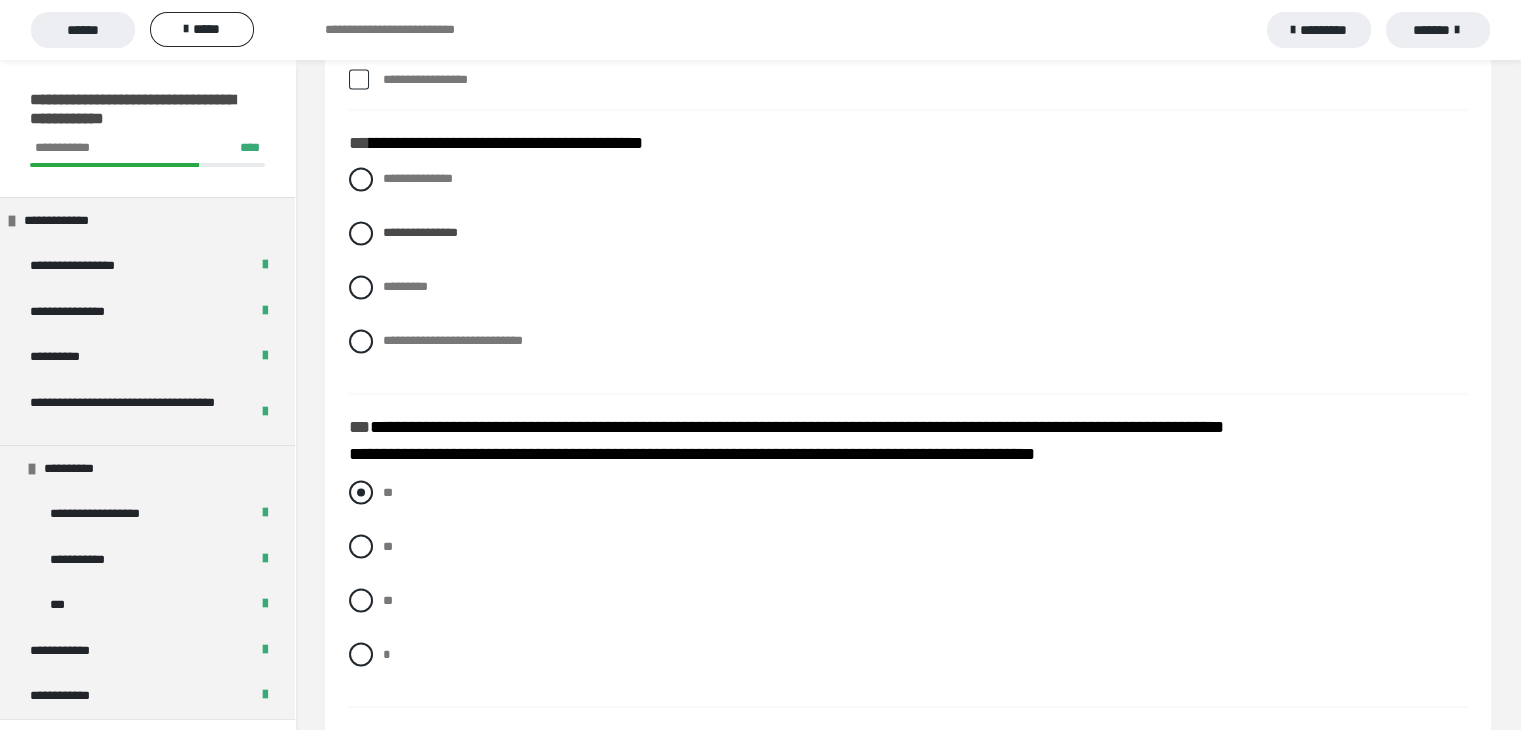 scroll, scrollTop: 3400, scrollLeft: 0, axis: vertical 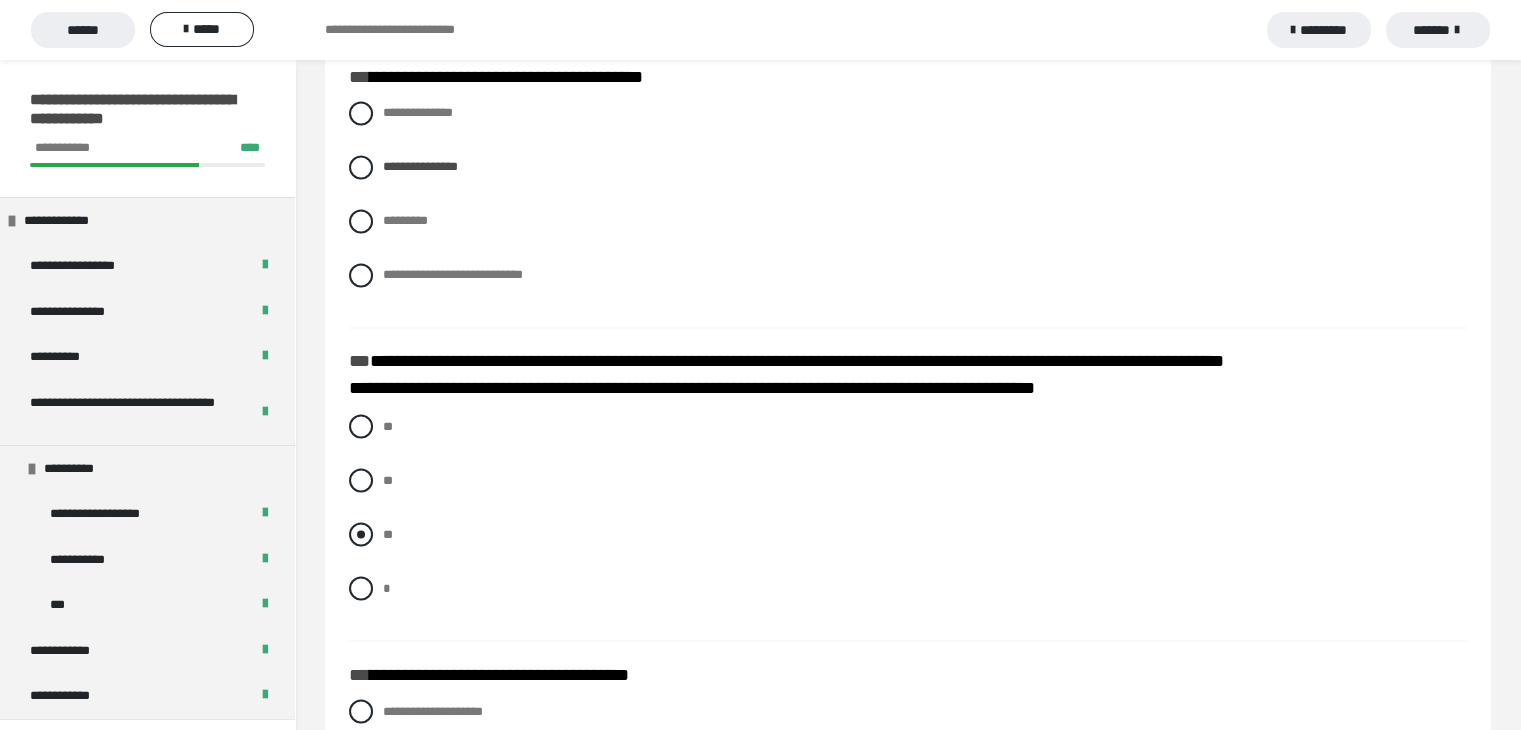 click at bounding box center (361, 534) 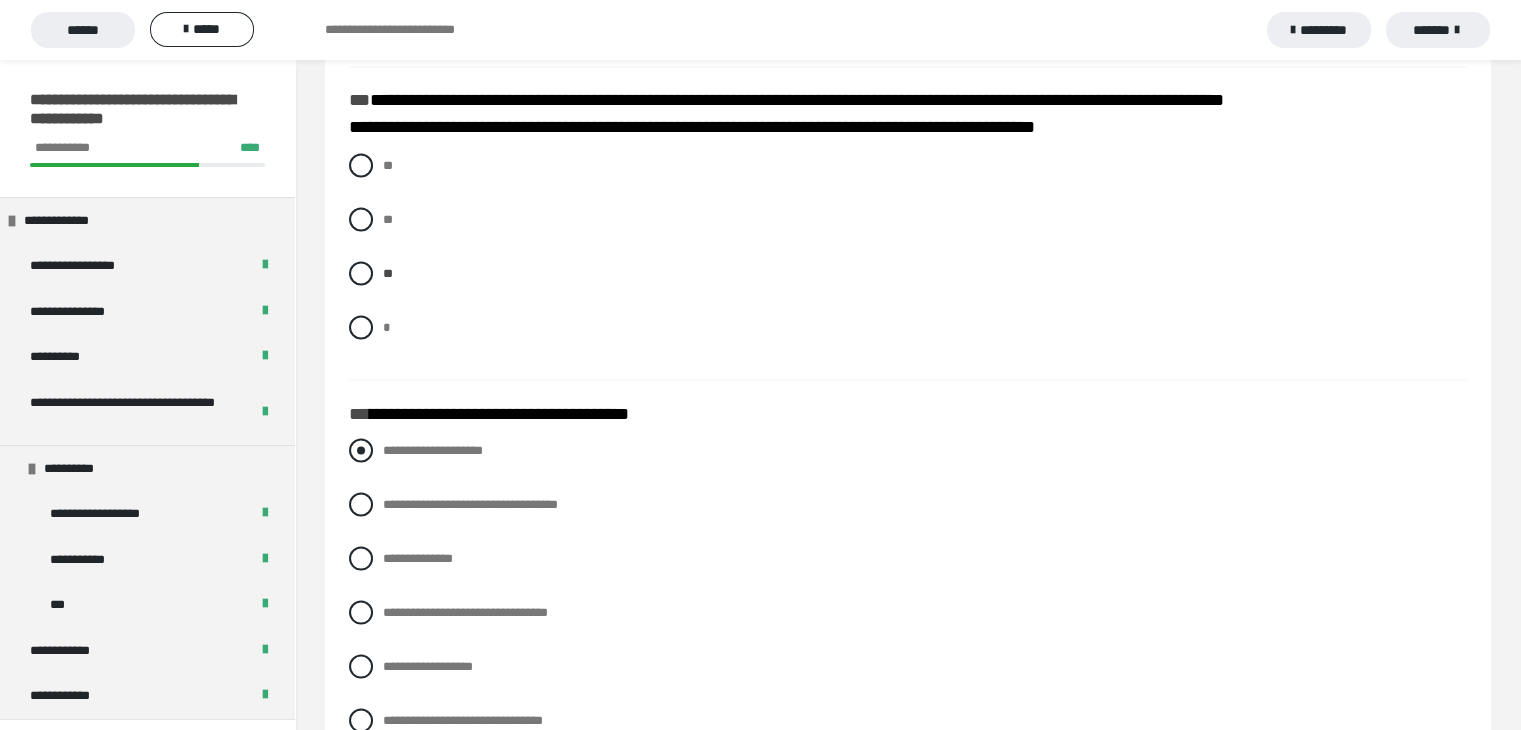 scroll, scrollTop: 3700, scrollLeft: 0, axis: vertical 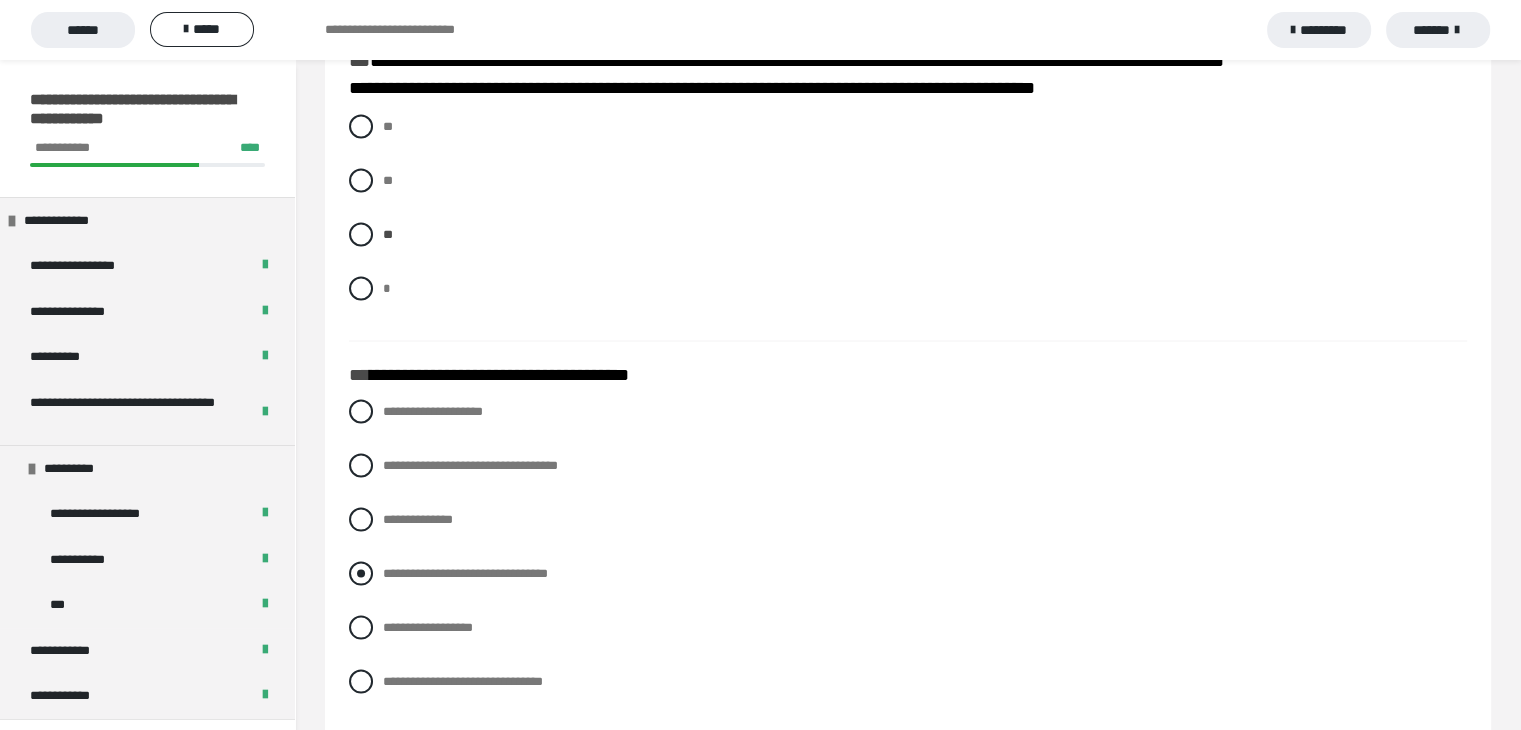 click at bounding box center [361, 573] 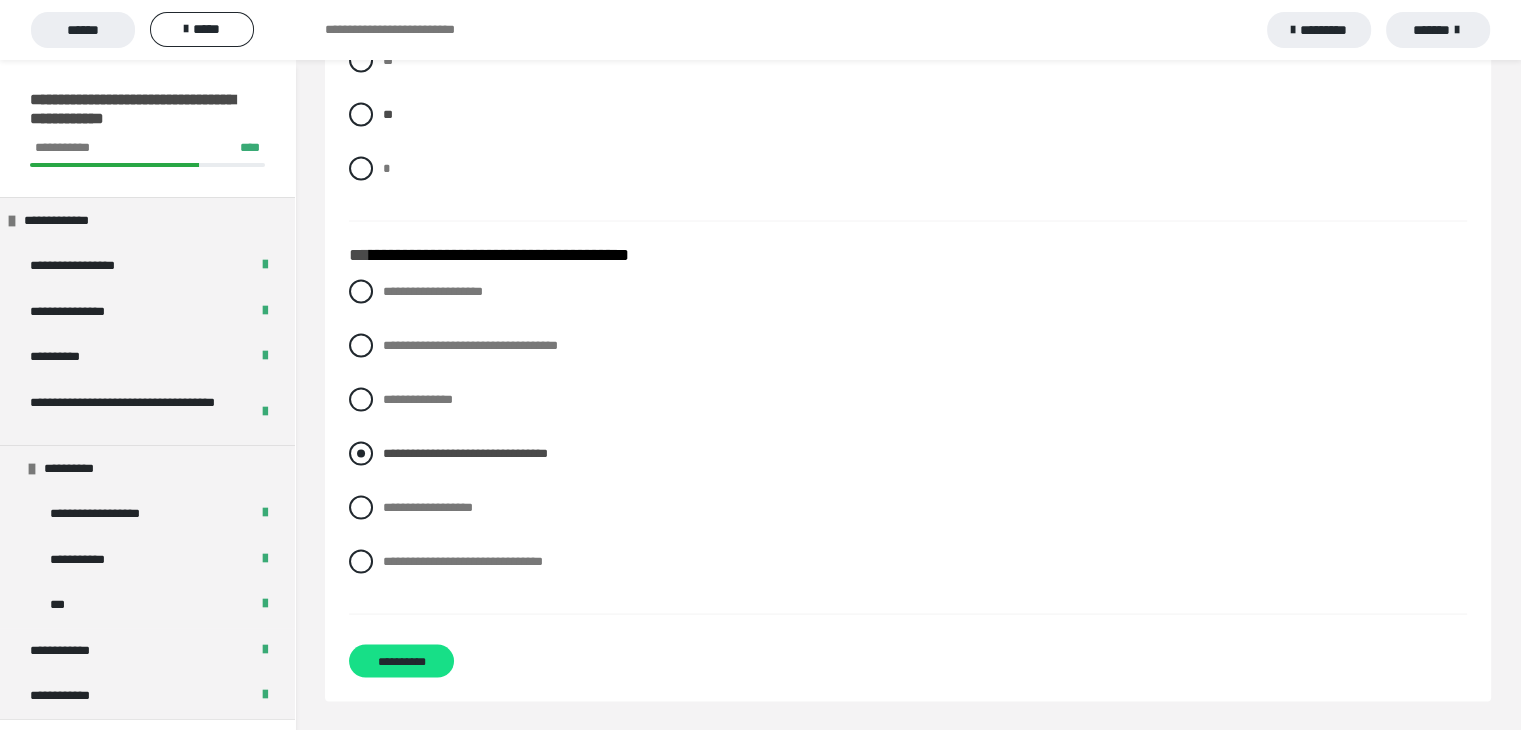 scroll, scrollTop: 3824, scrollLeft: 0, axis: vertical 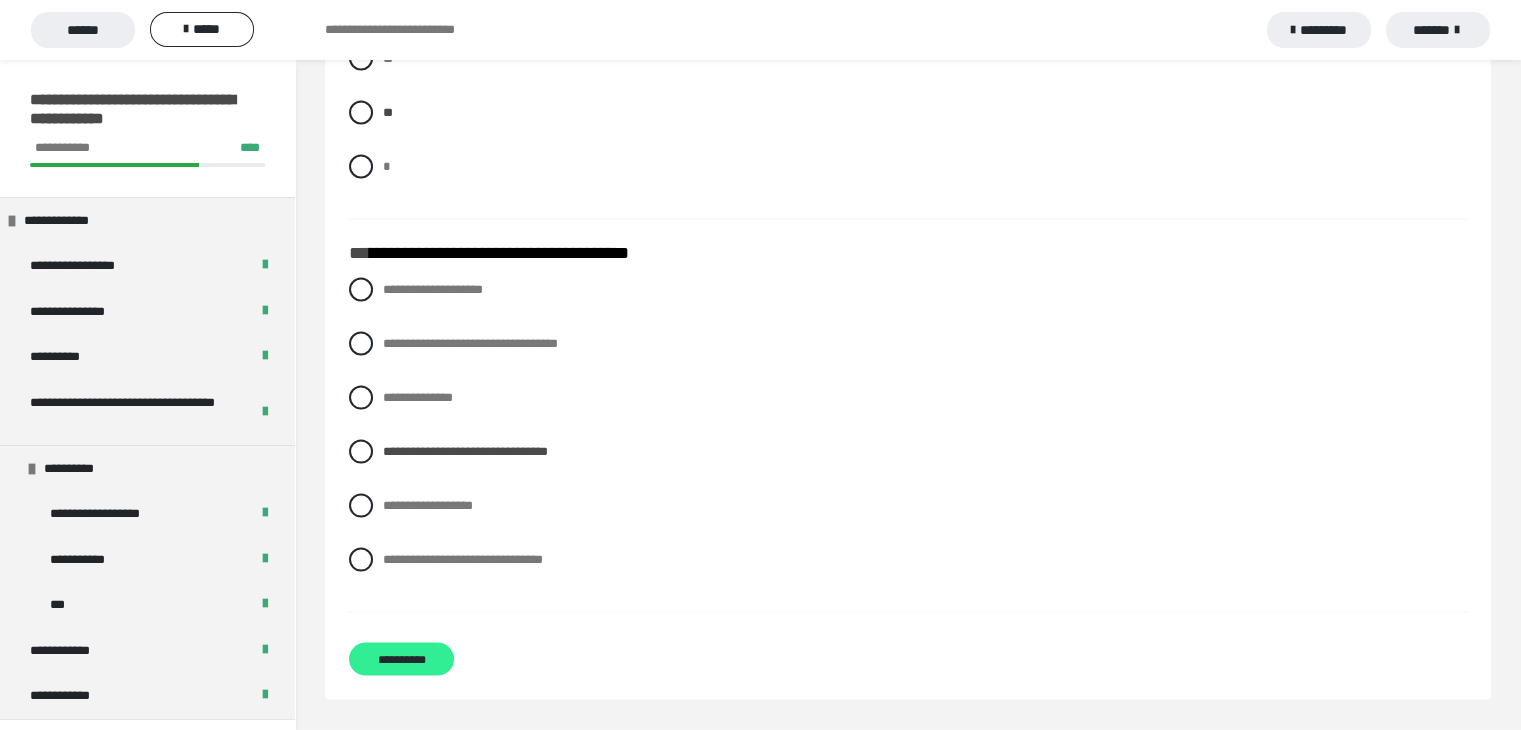 click on "**********" at bounding box center (401, 659) 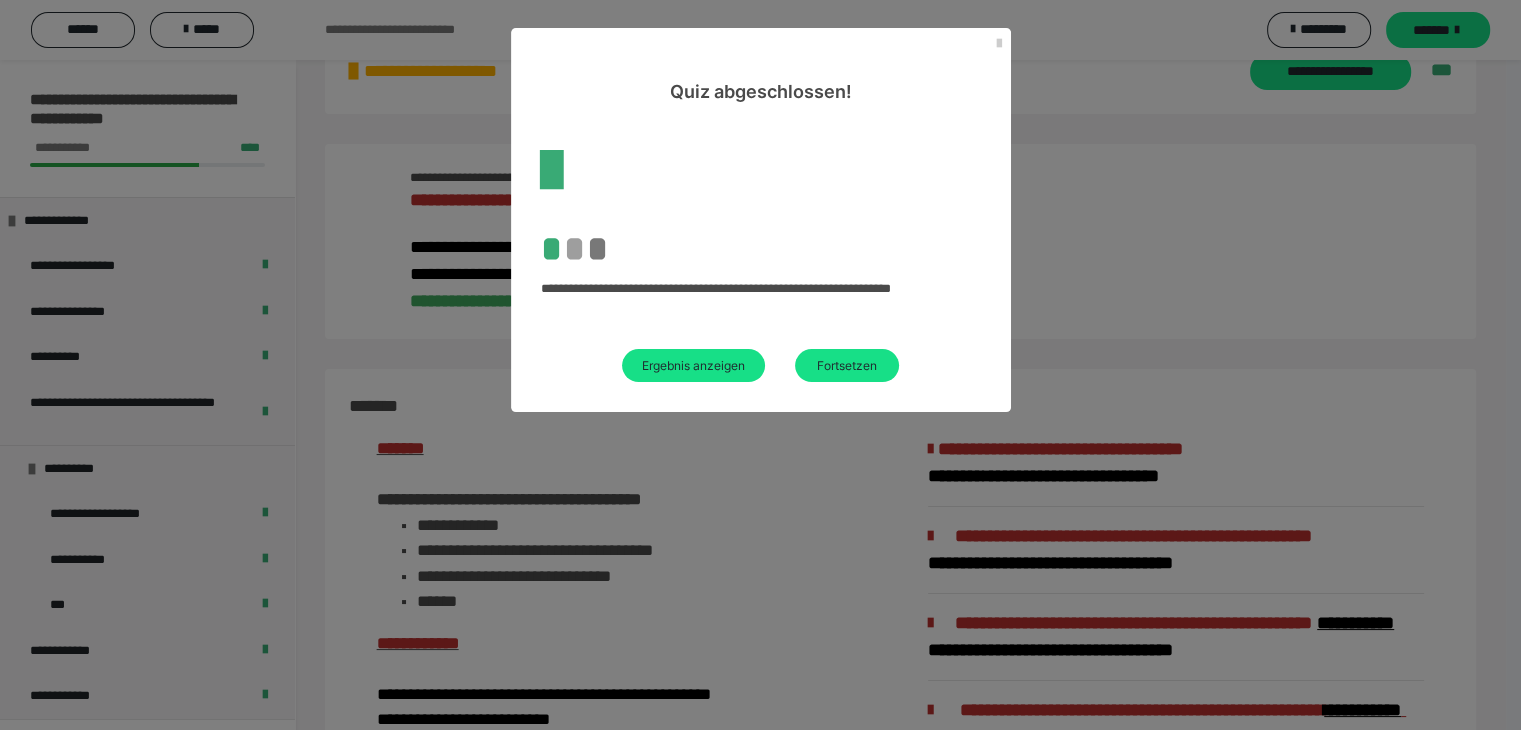 scroll, scrollTop: 2449, scrollLeft: 0, axis: vertical 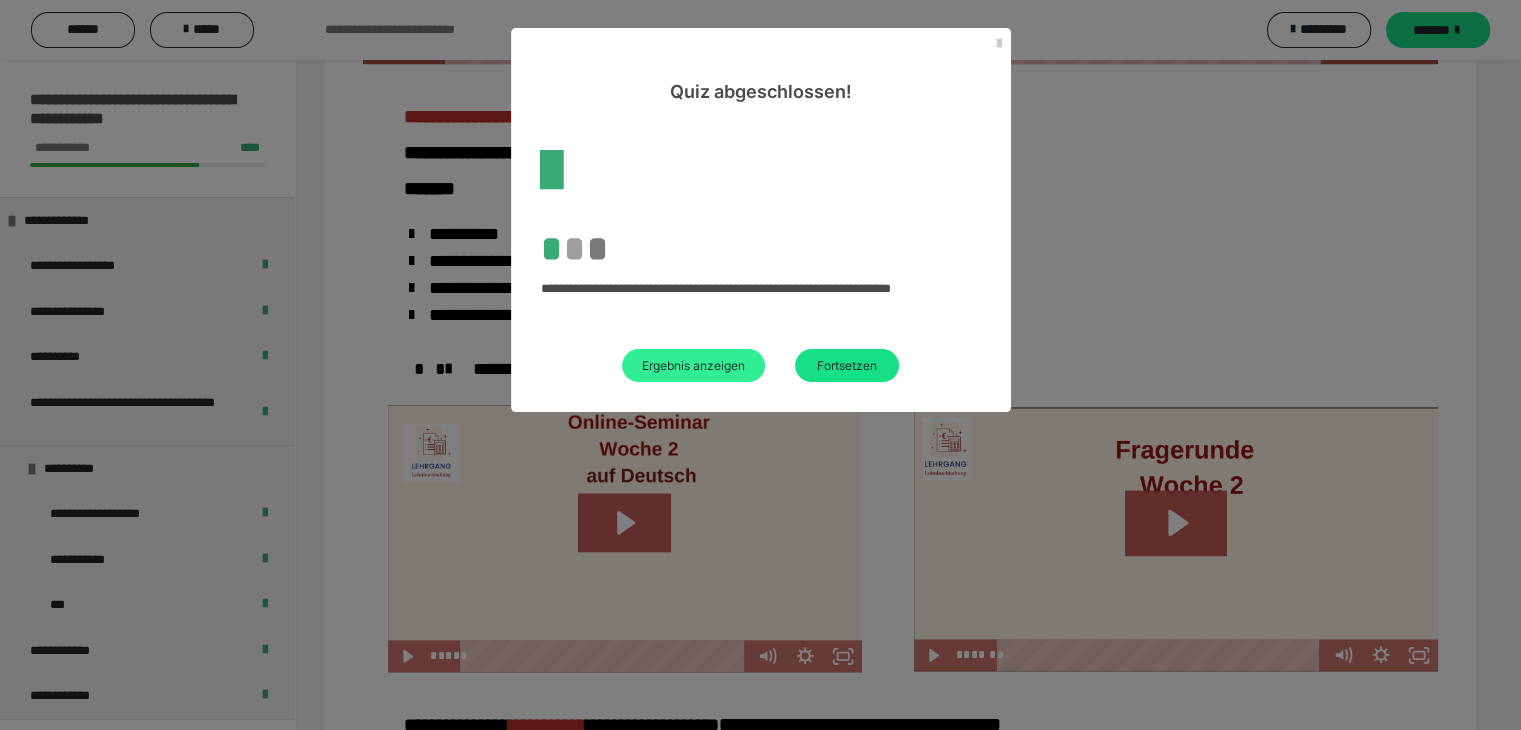 click on "Ergebnis anzeigen" at bounding box center [693, 365] 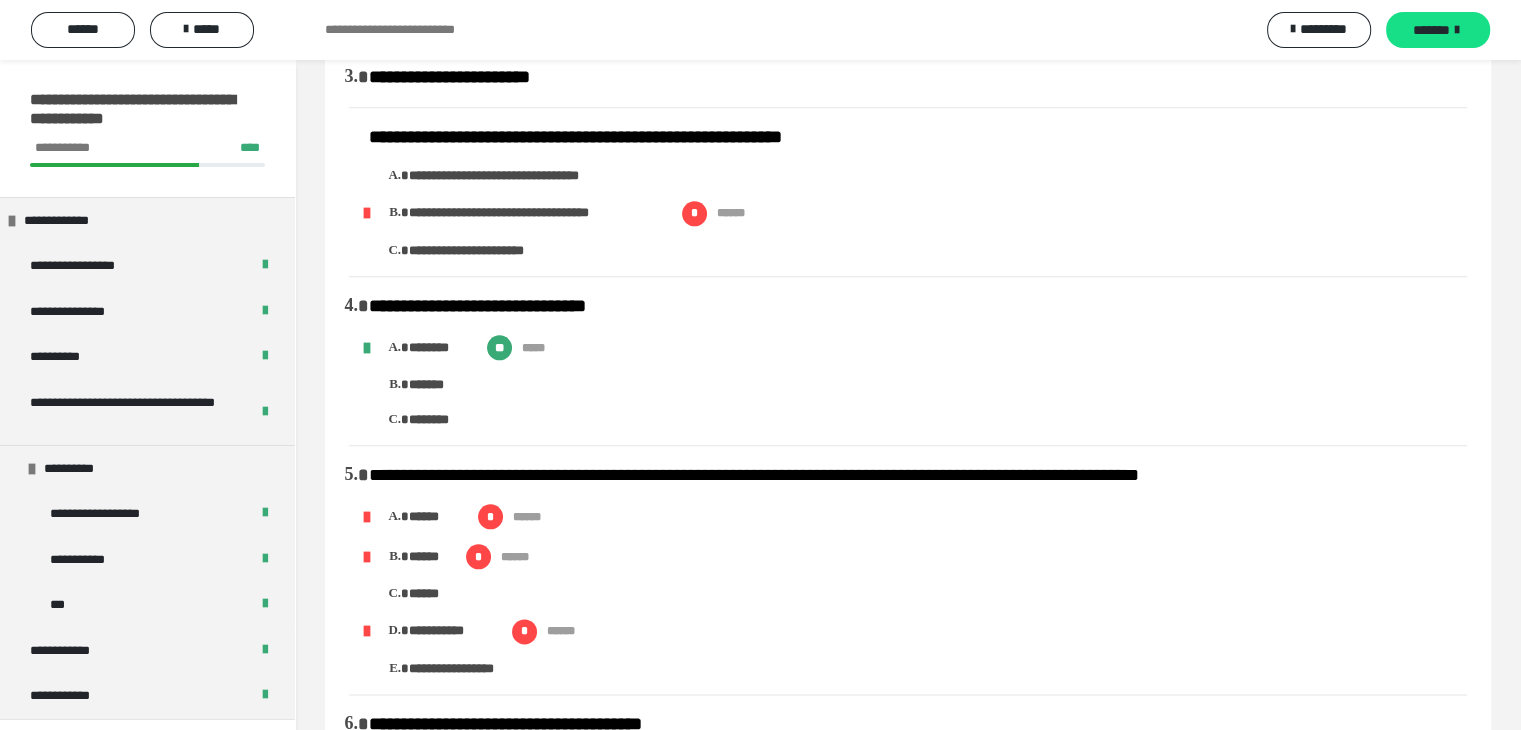 scroll, scrollTop: 2300, scrollLeft: 0, axis: vertical 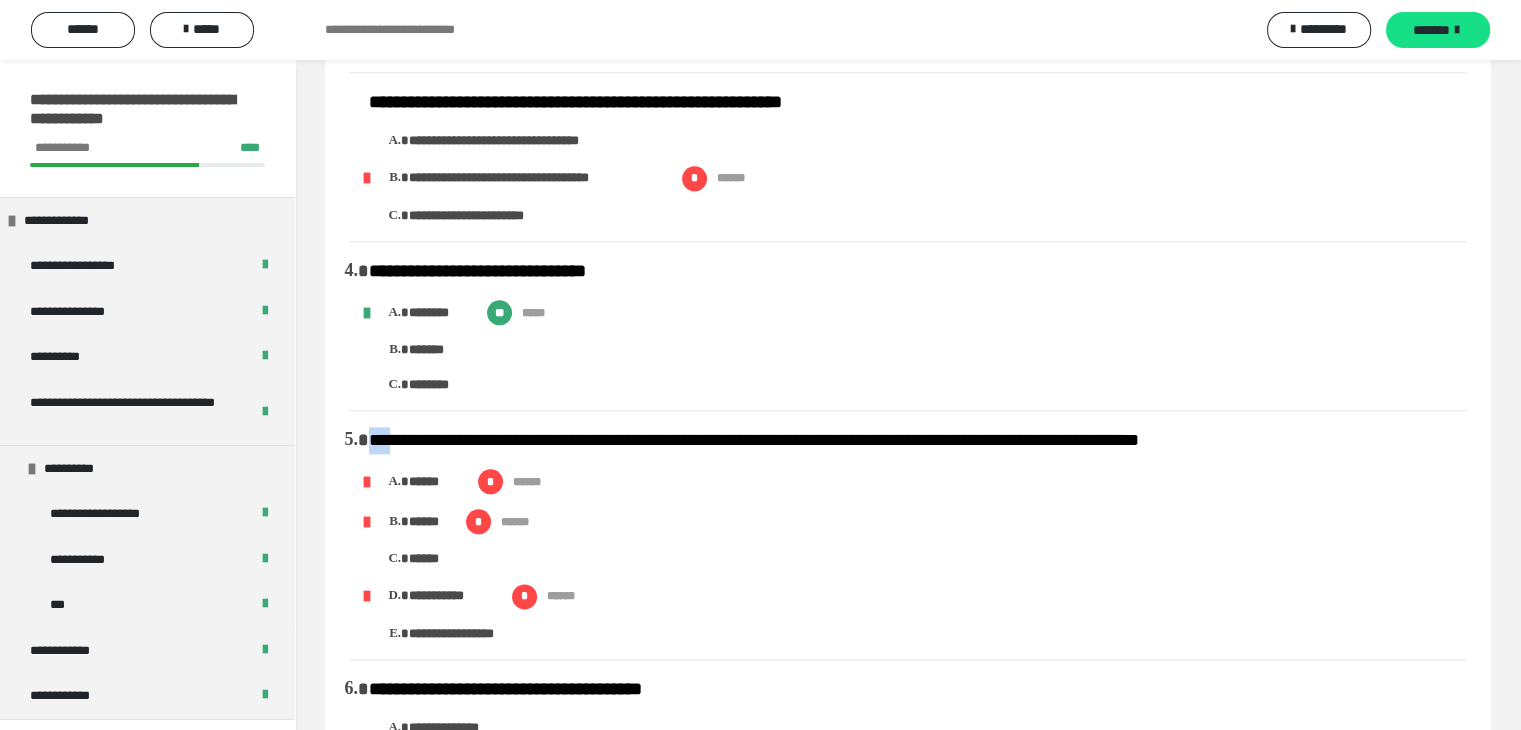 drag, startPoint x: 368, startPoint y: 500, endPoint x: 394, endPoint y: 503, distance: 26.172504 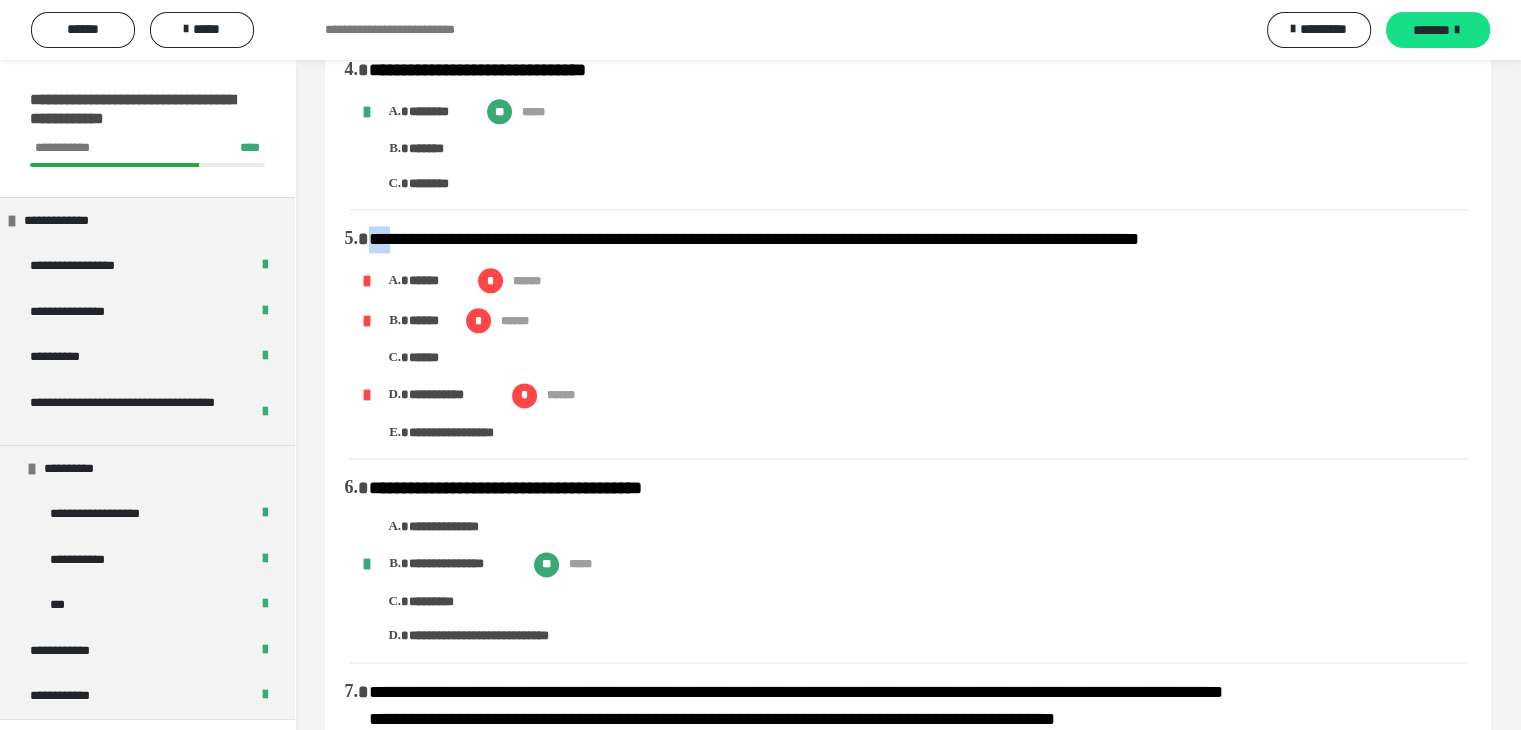 scroll, scrollTop: 2500, scrollLeft: 0, axis: vertical 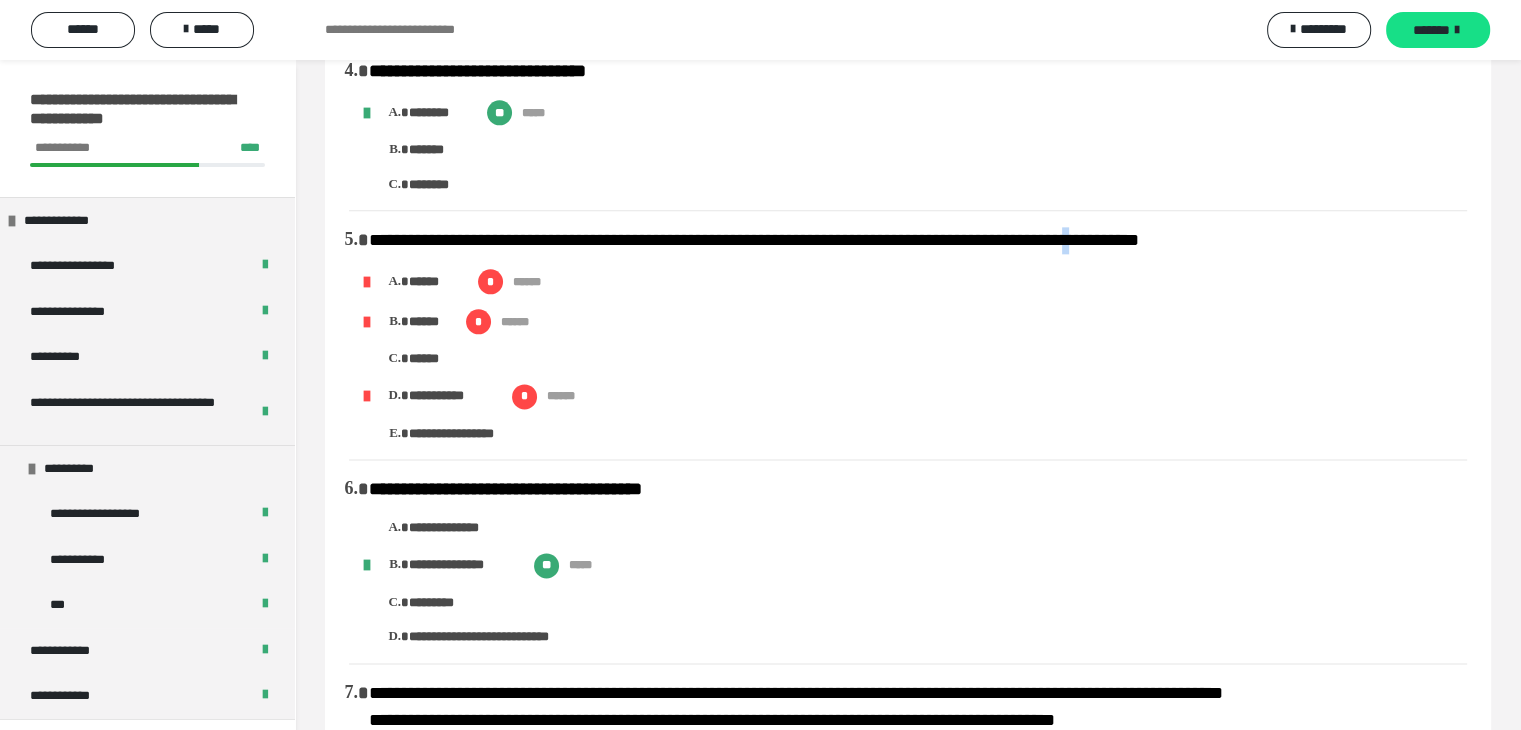 click on "**********" at bounding box center [404, -2335] 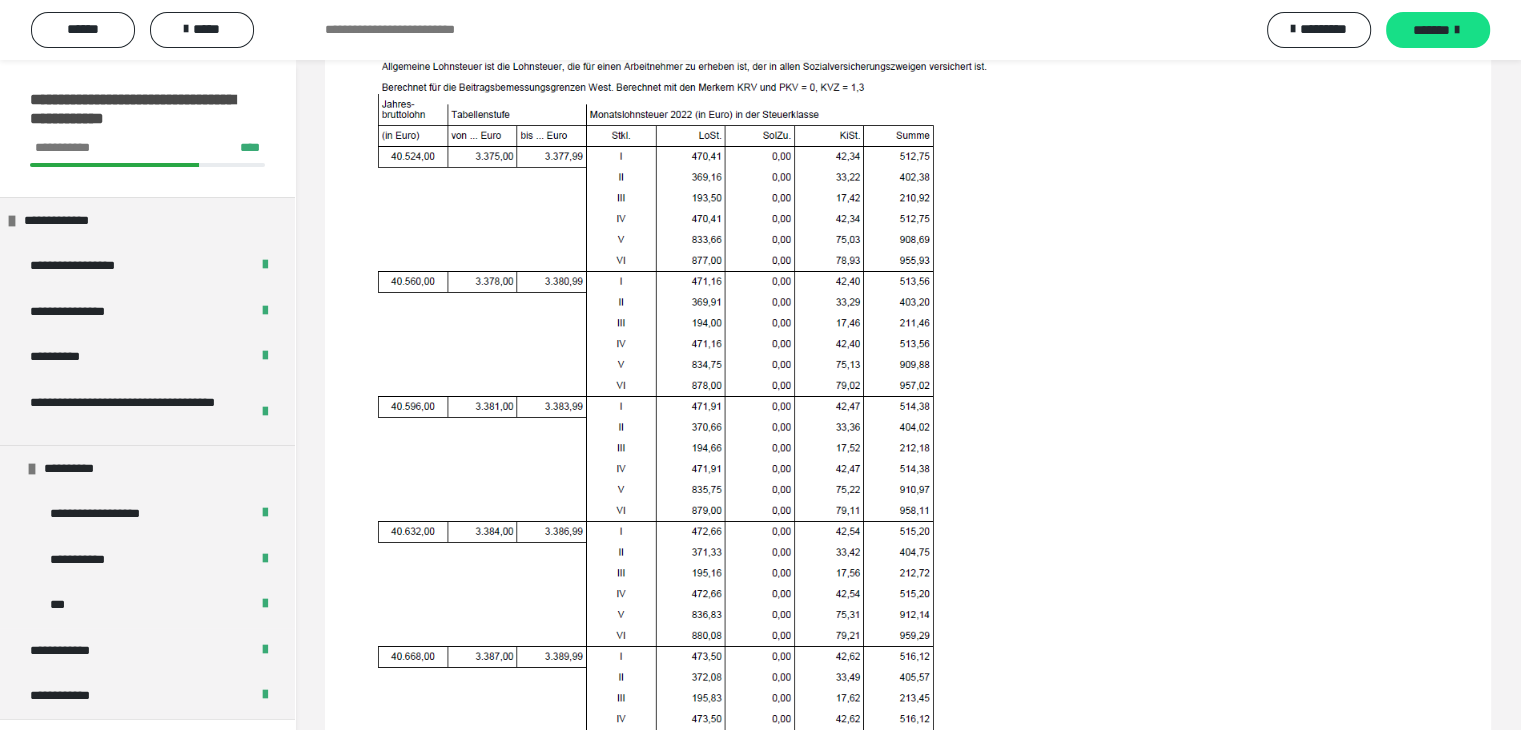 scroll, scrollTop: 0, scrollLeft: 0, axis: both 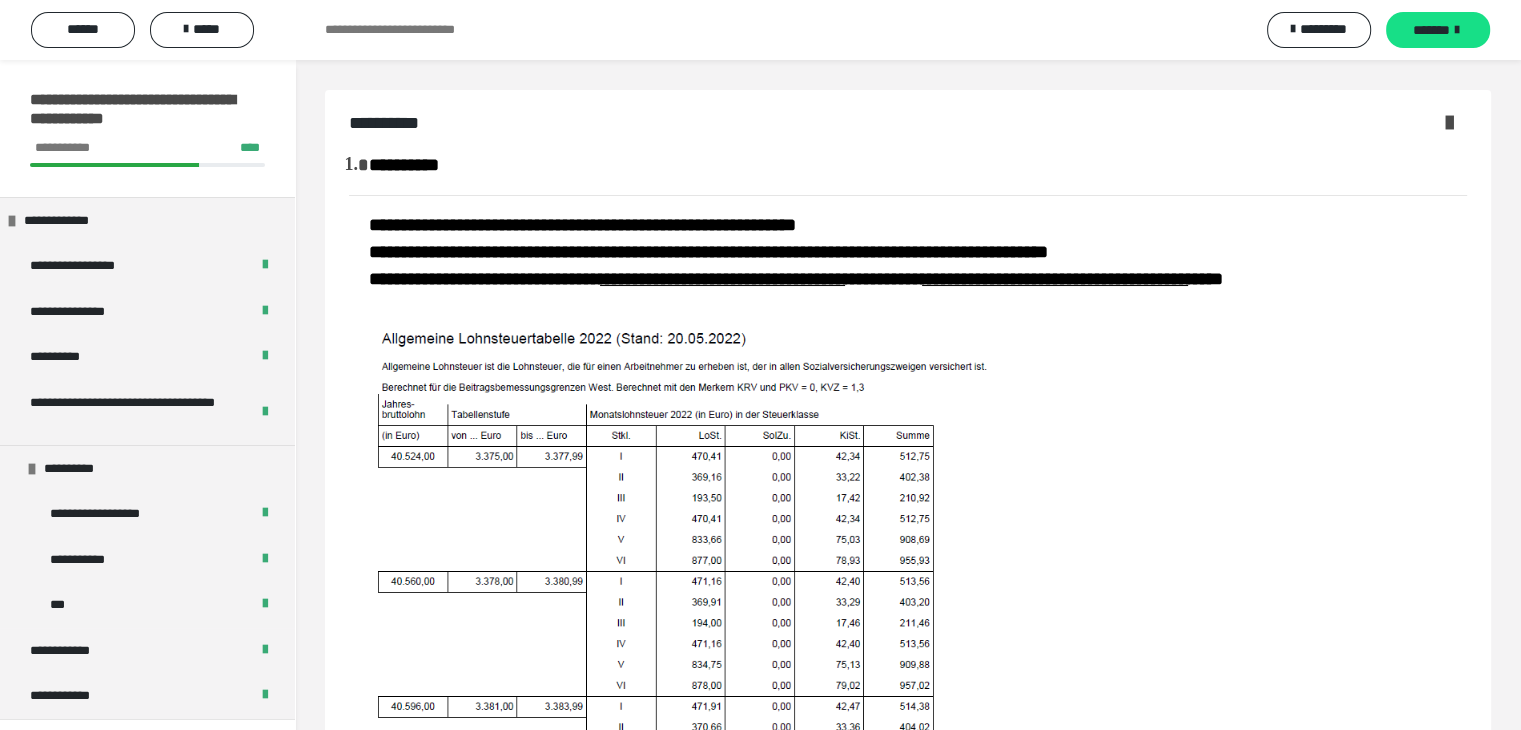 click at bounding box center (1449, 122) 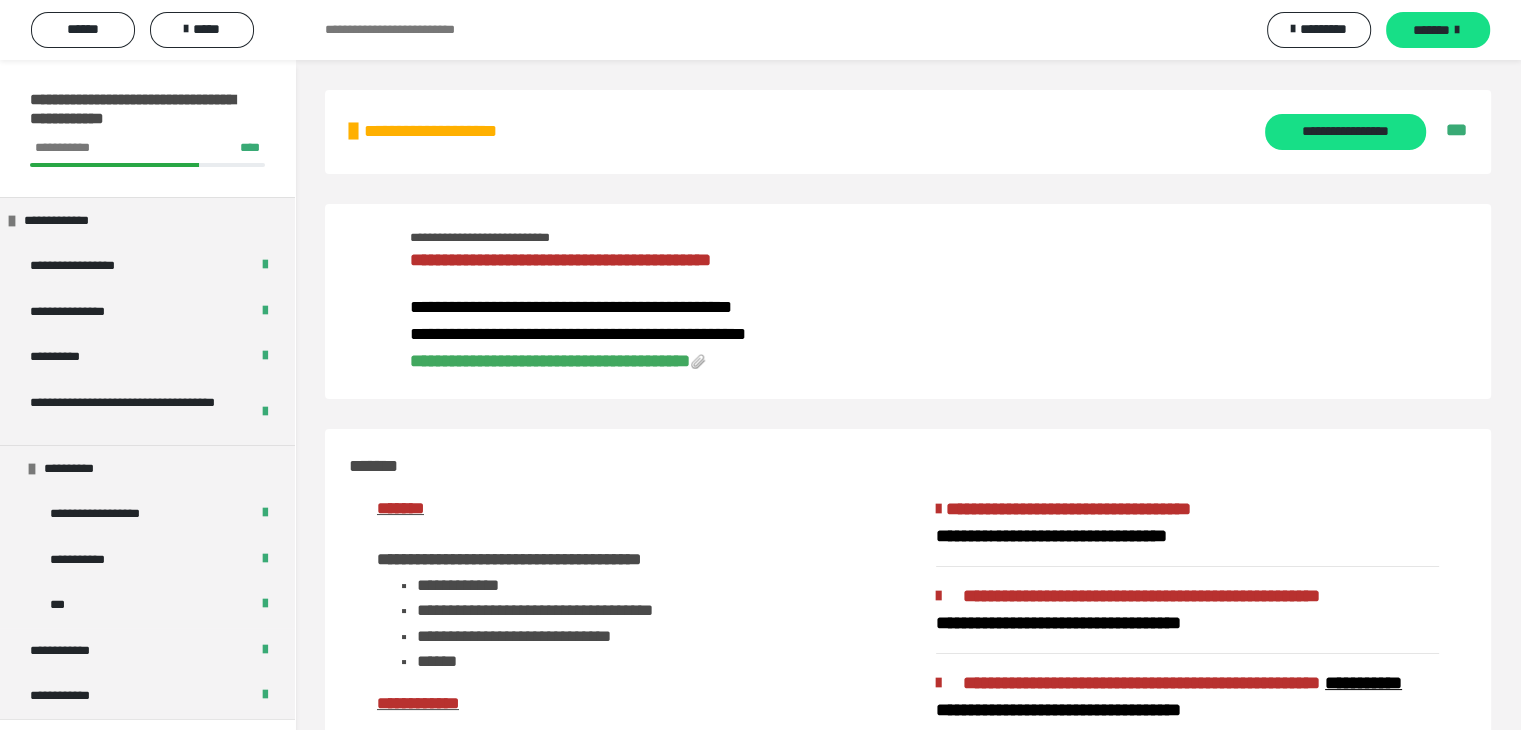 click on "**********" at bounding box center [550, 361] 